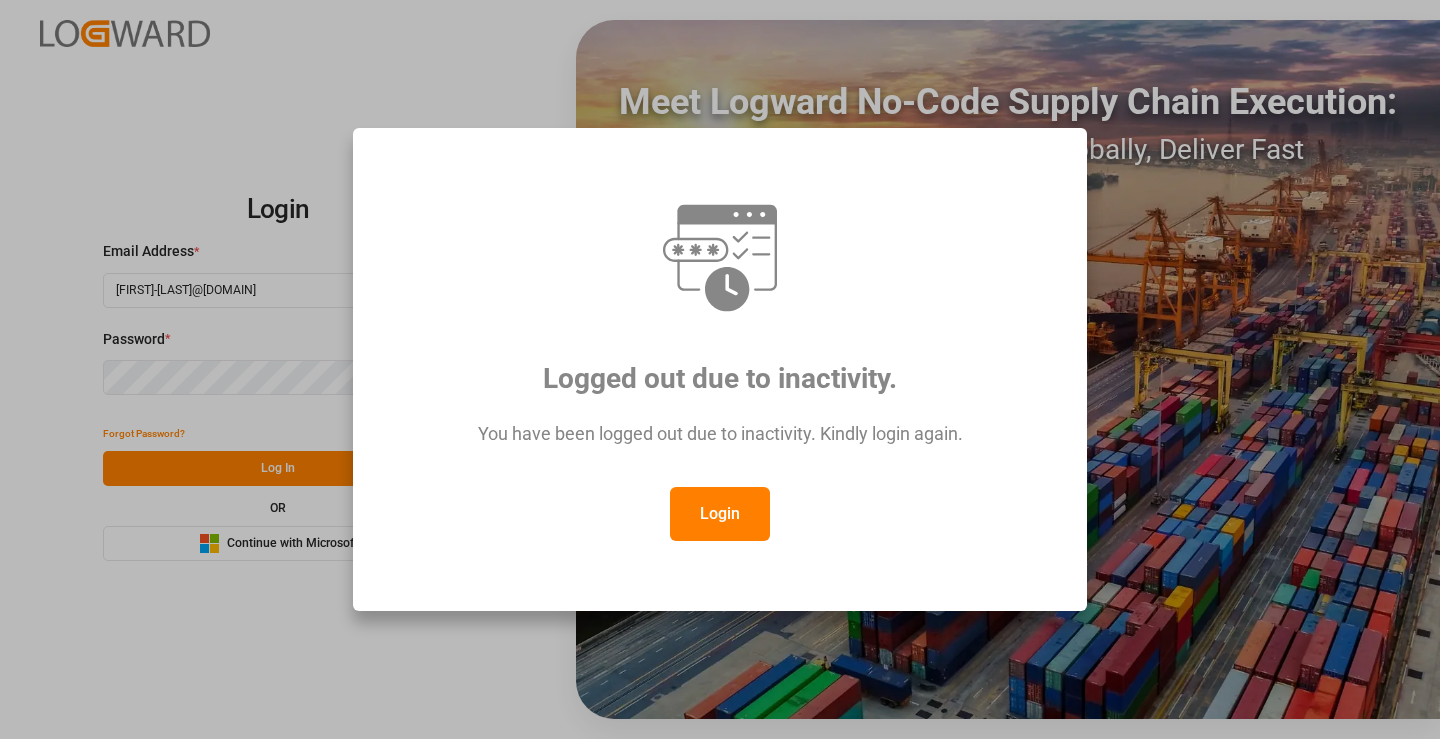 scroll, scrollTop: 0, scrollLeft: 0, axis: both 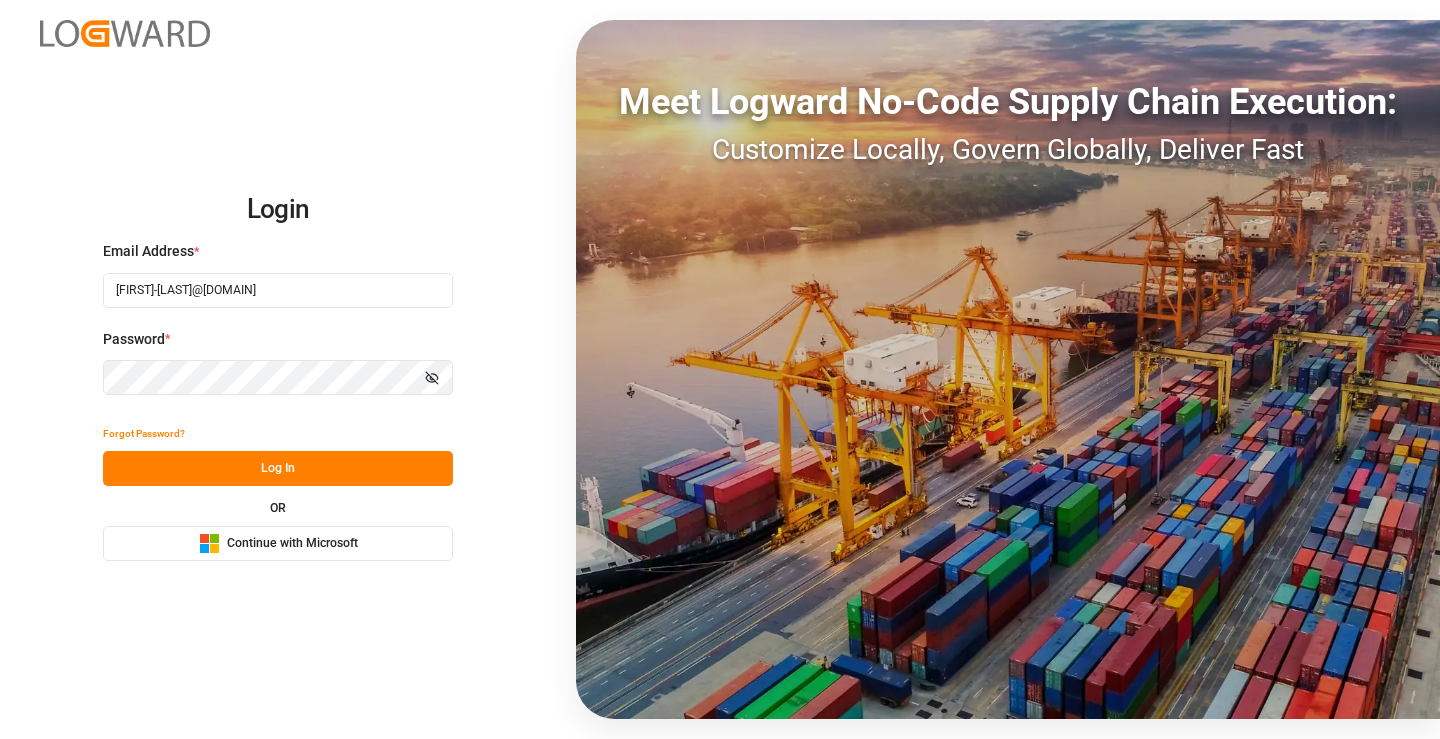 click on "Log In" at bounding box center (278, 468) 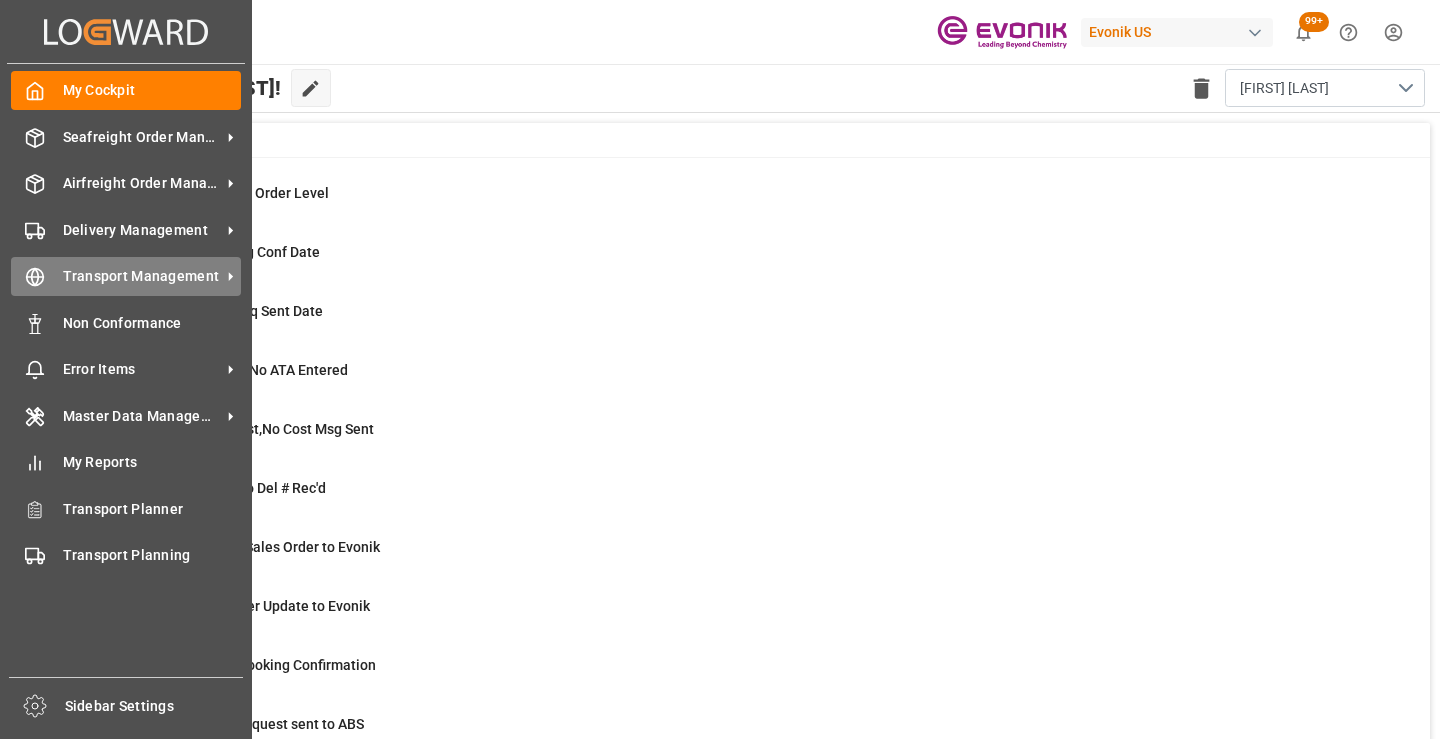 click on "Transport Management" at bounding box center [142, 276] 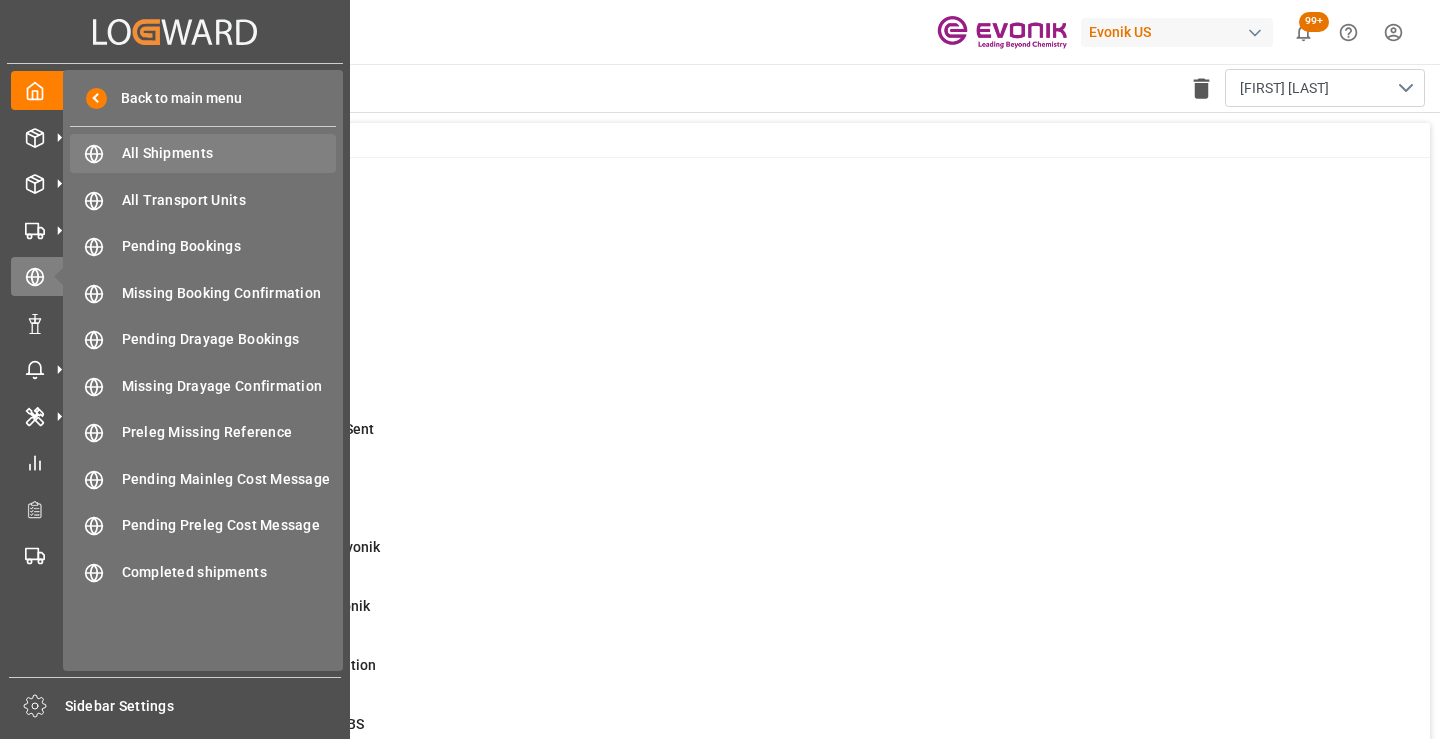 click on "All Shipments" at bounding box center (229, 153) 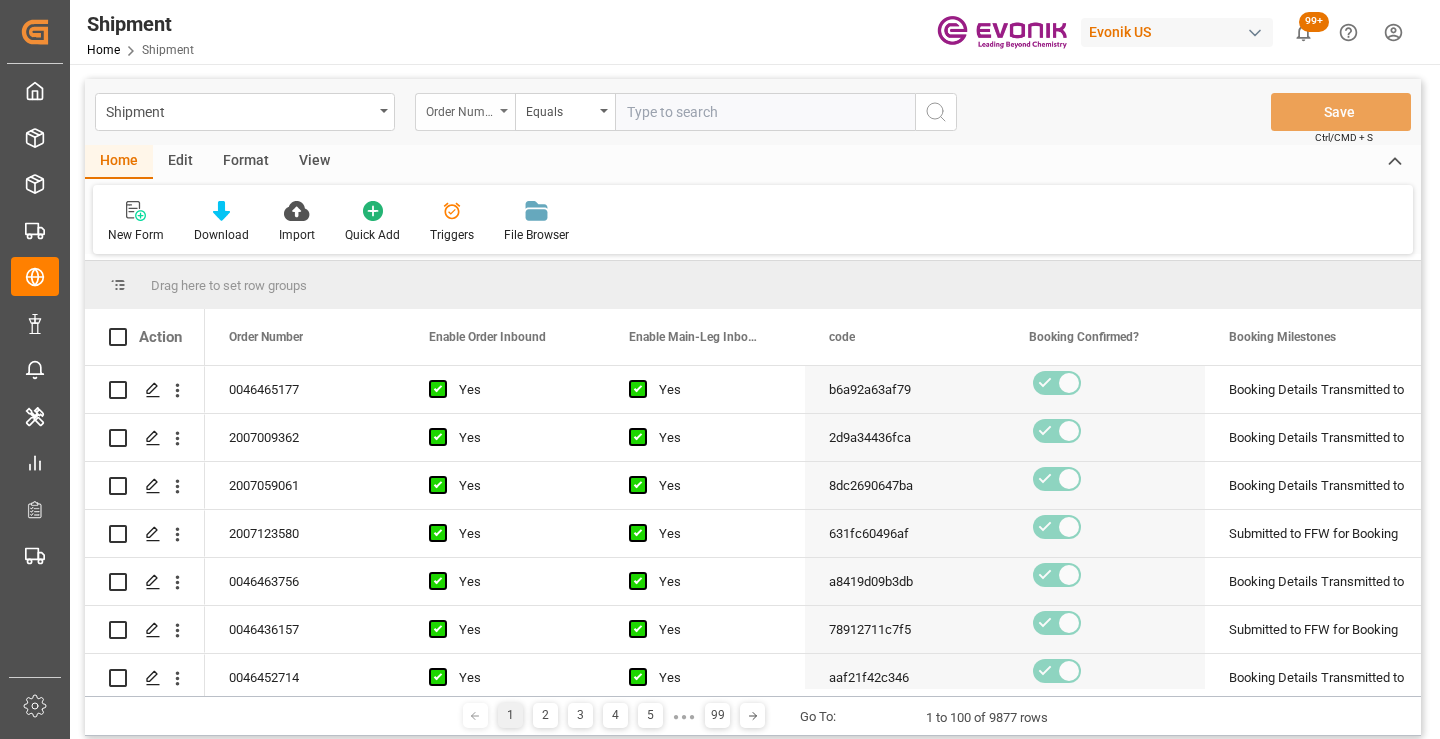 click on "Order Number" at bounding box center [460, 109] 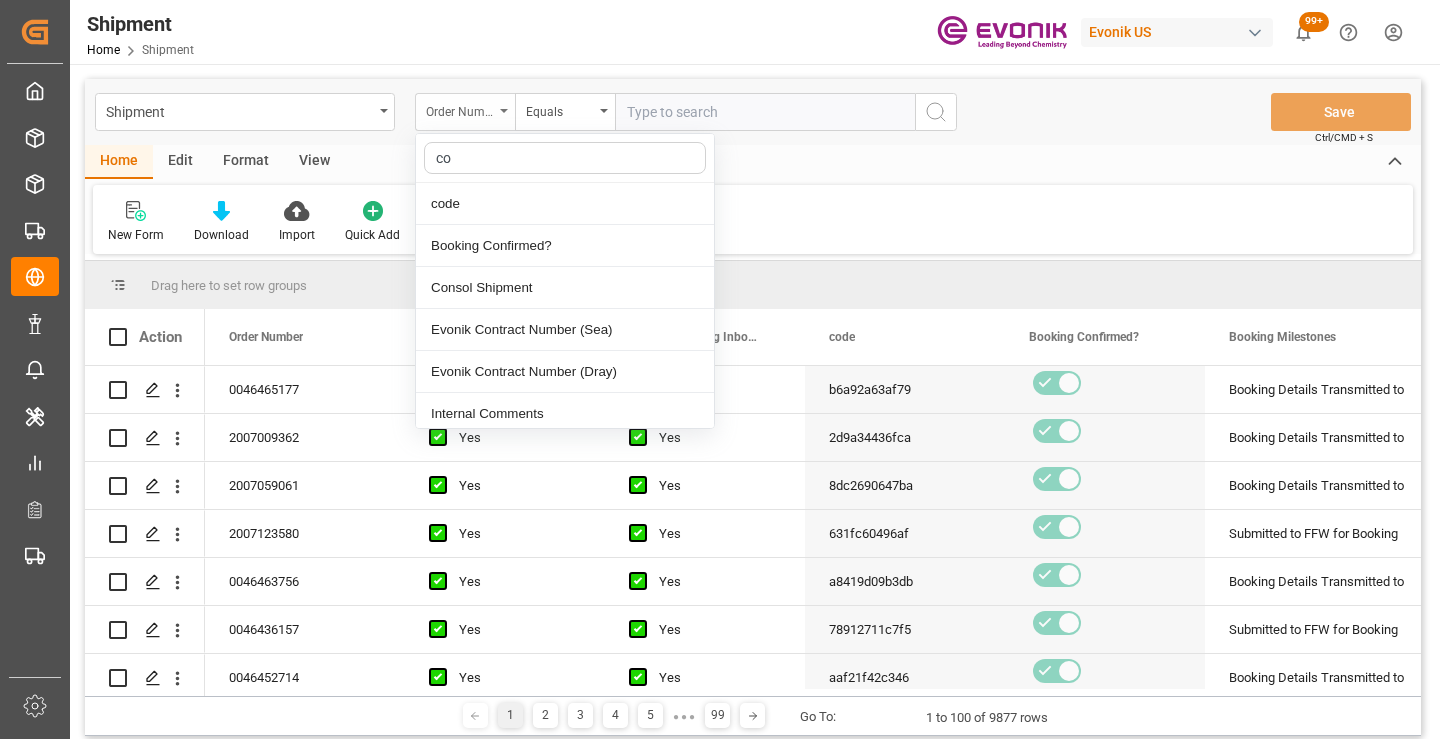 type on "cod" 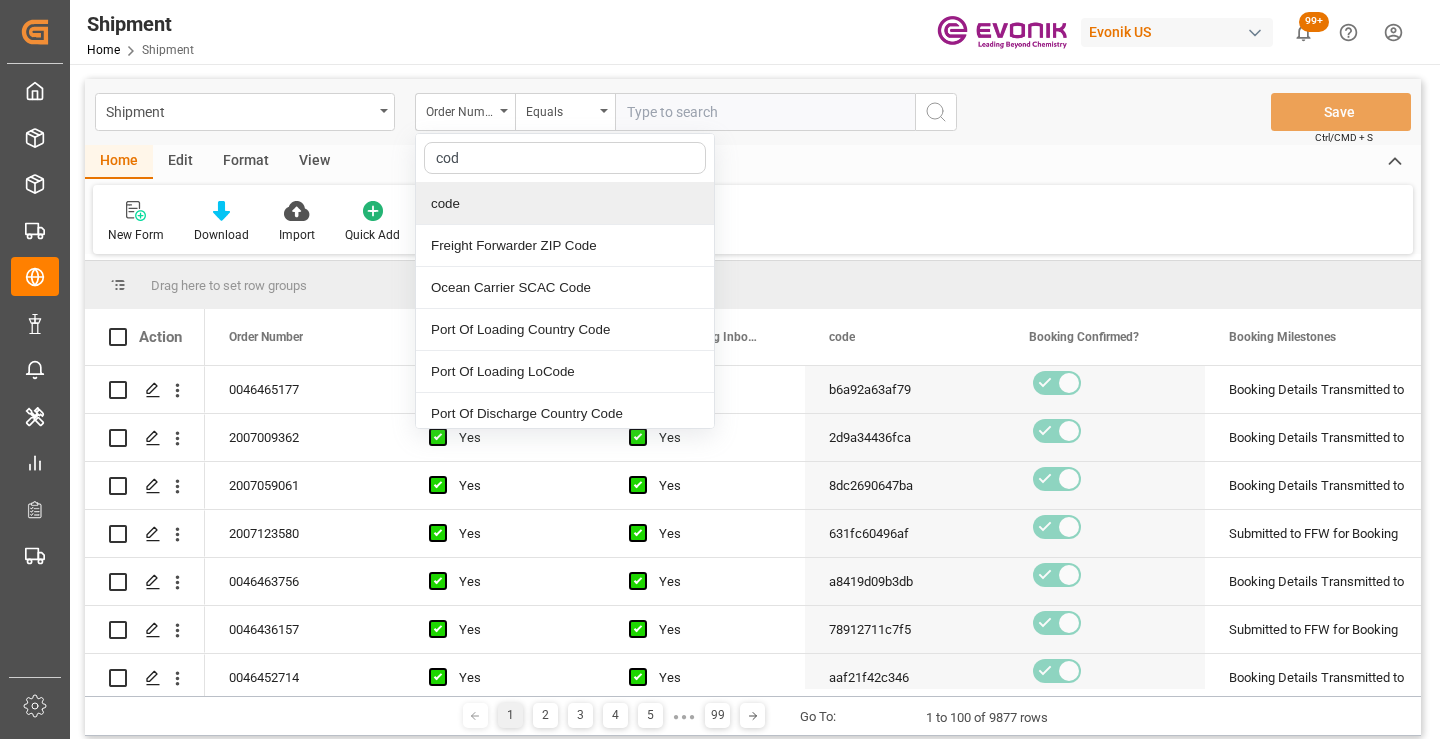 click on "code" at bounding box center (565, 204) 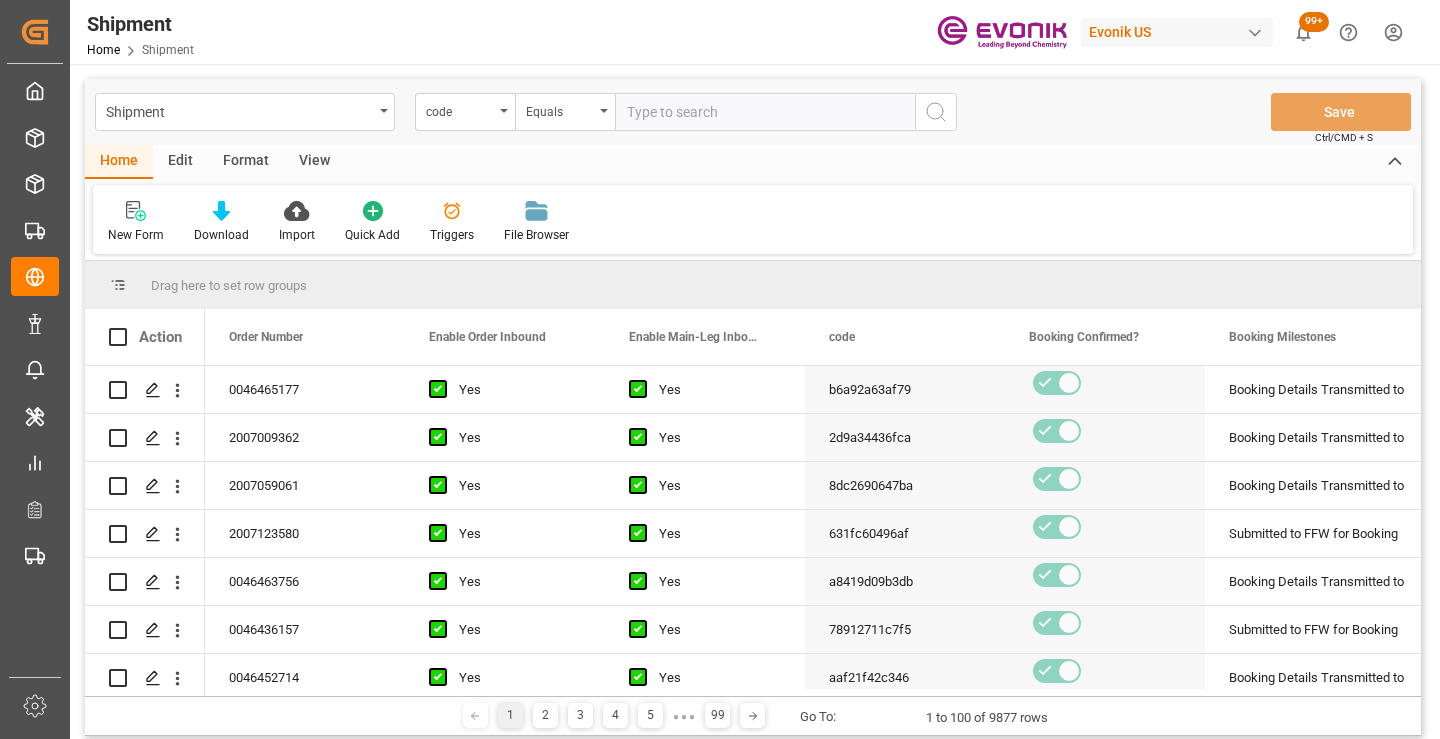 click at bounding box center [765, 112] 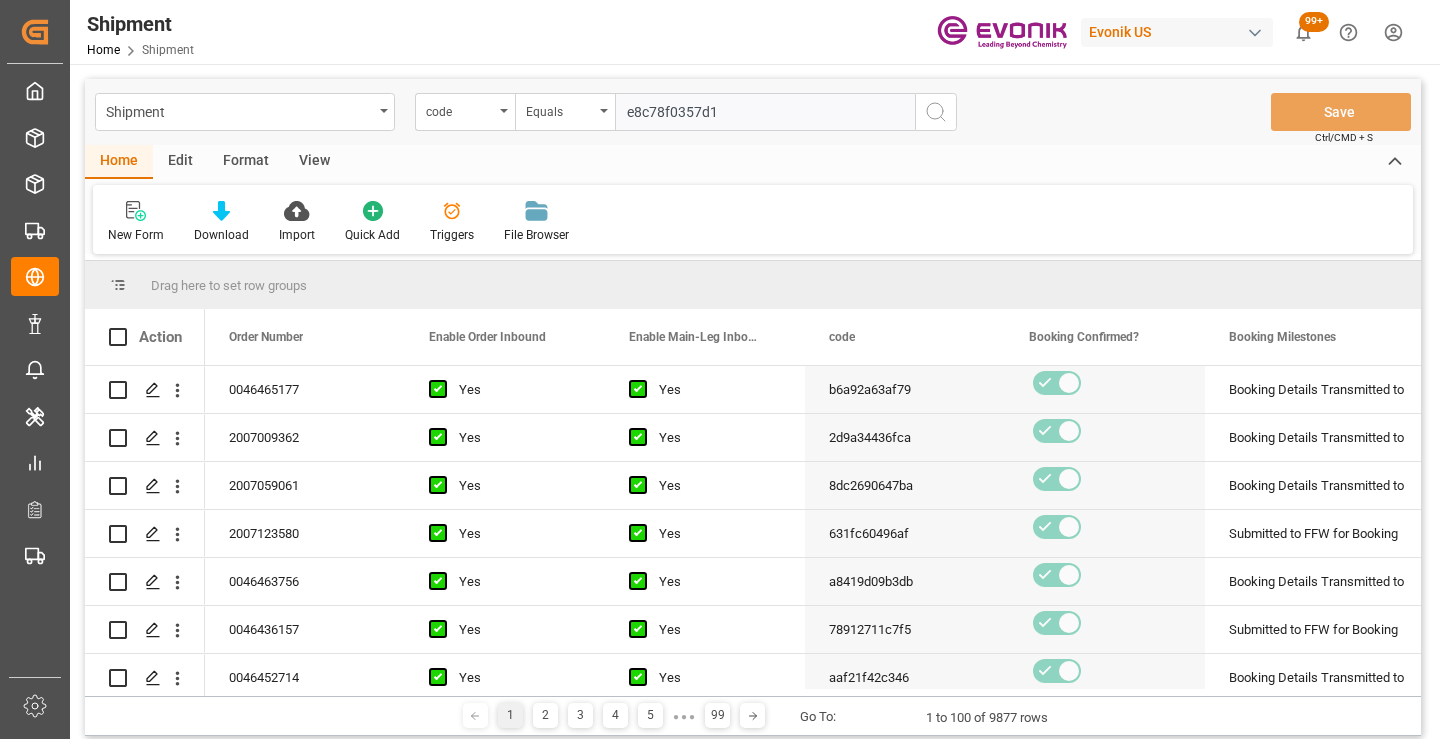 type on "e8c78f0357d1" 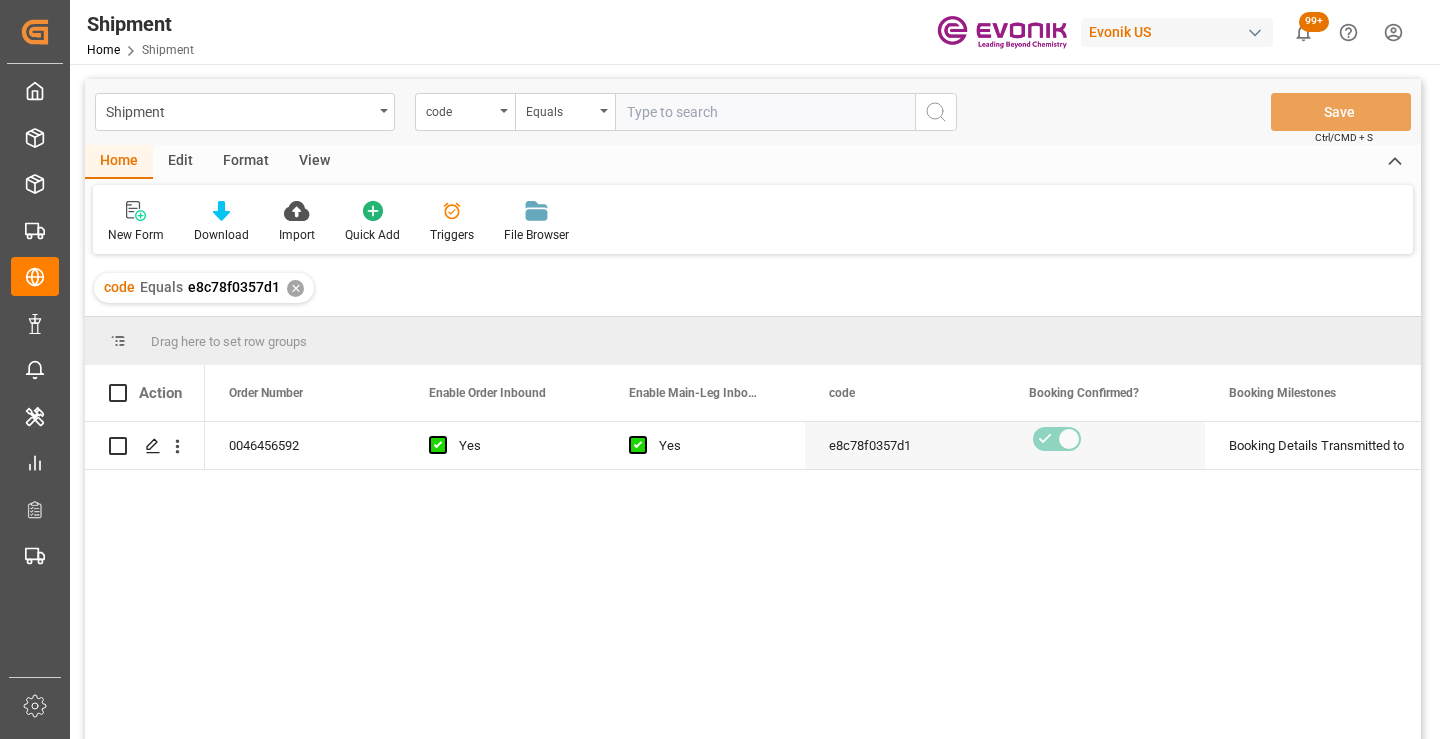 click on "0046456592 Yes Yes e8c78f0357d1 Booking Details Transmitted to SAP Active No" at bounding box center (813, 587) 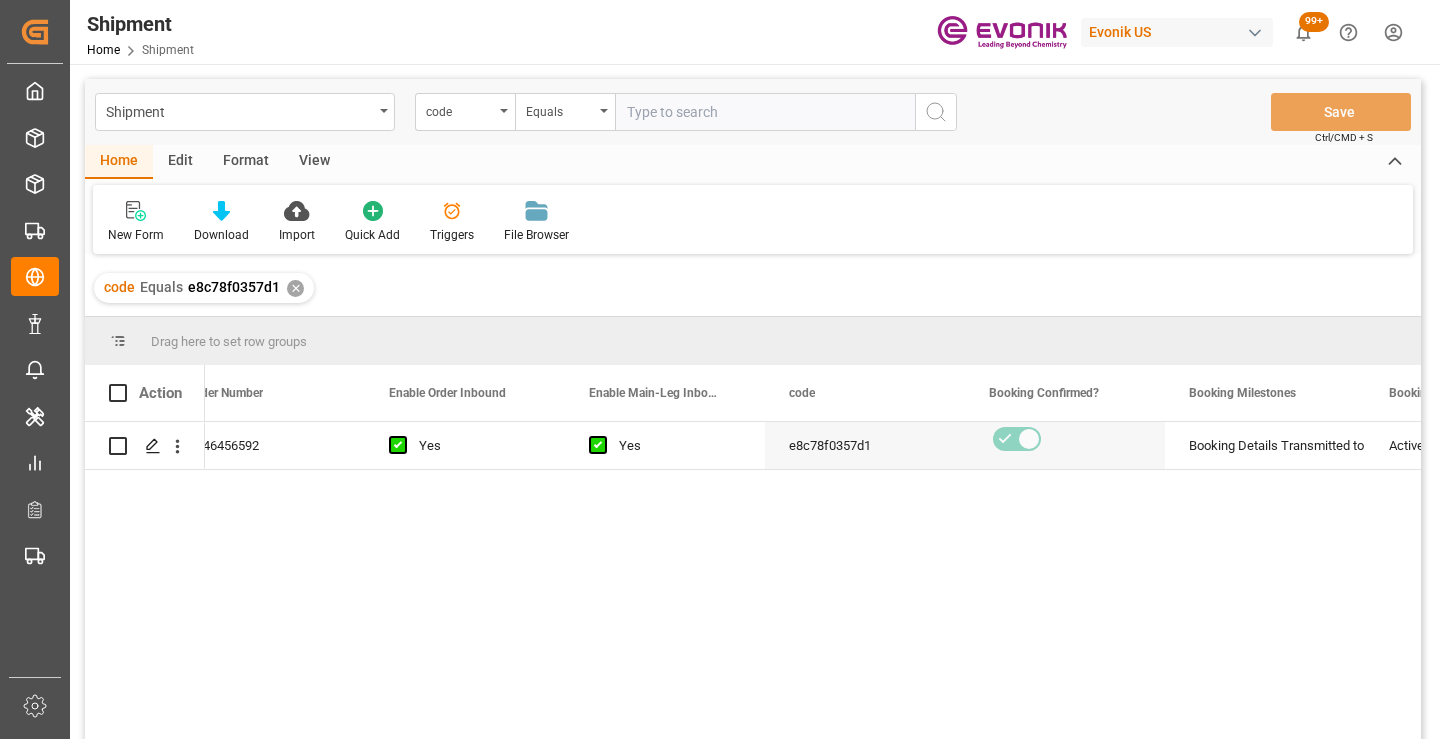 scroll, scrollTop: 0, scrollLeft: 160, axis: horizontal 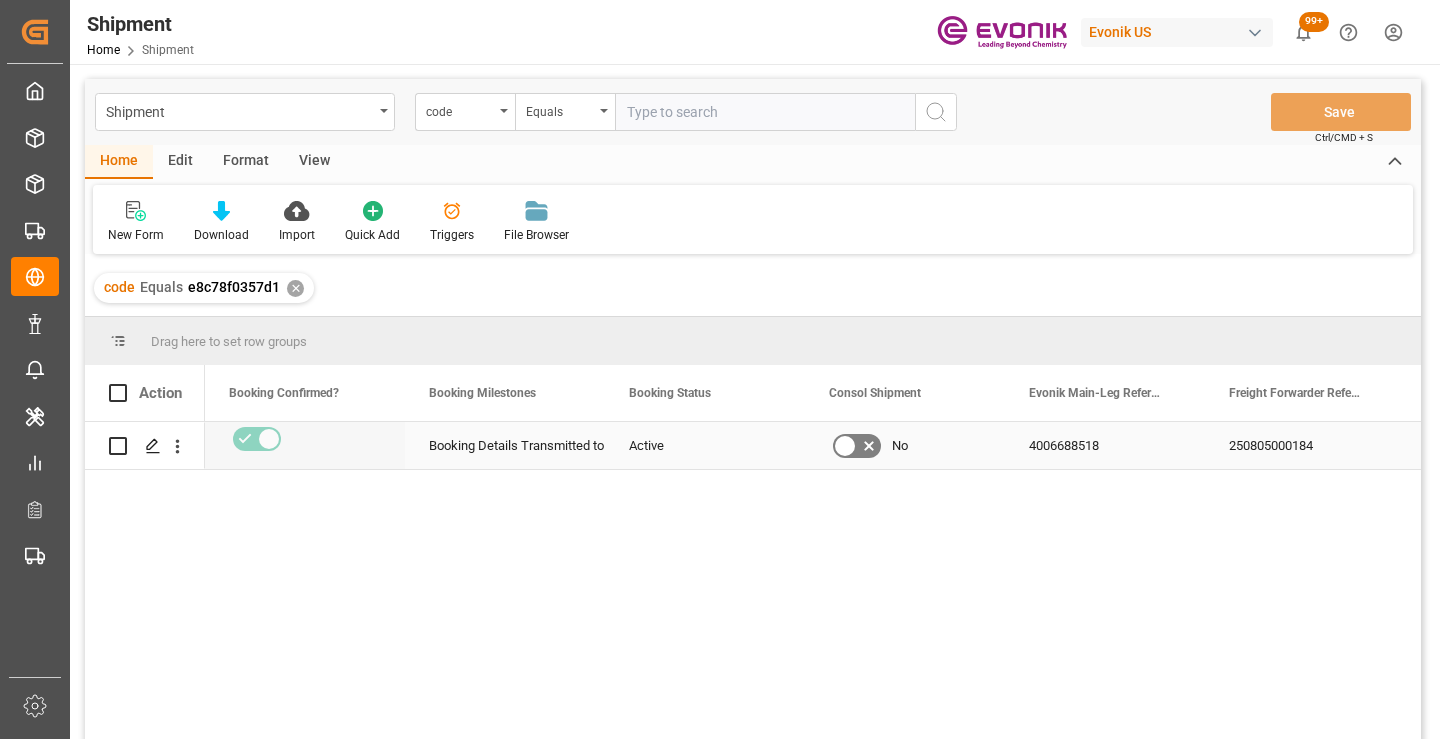 click on "250805000184" at bounding box center (1305, 445) 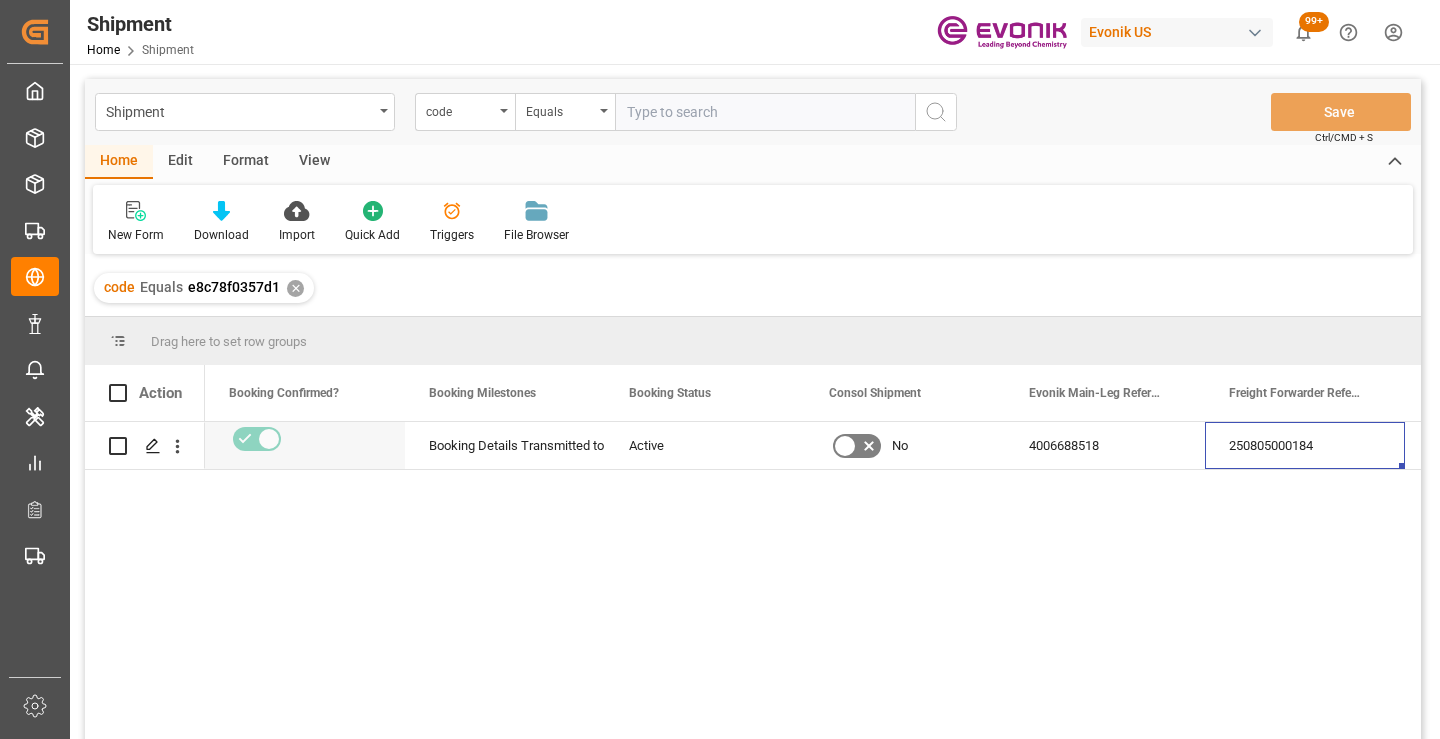 click on "✕" at bounding box center (295, 288) 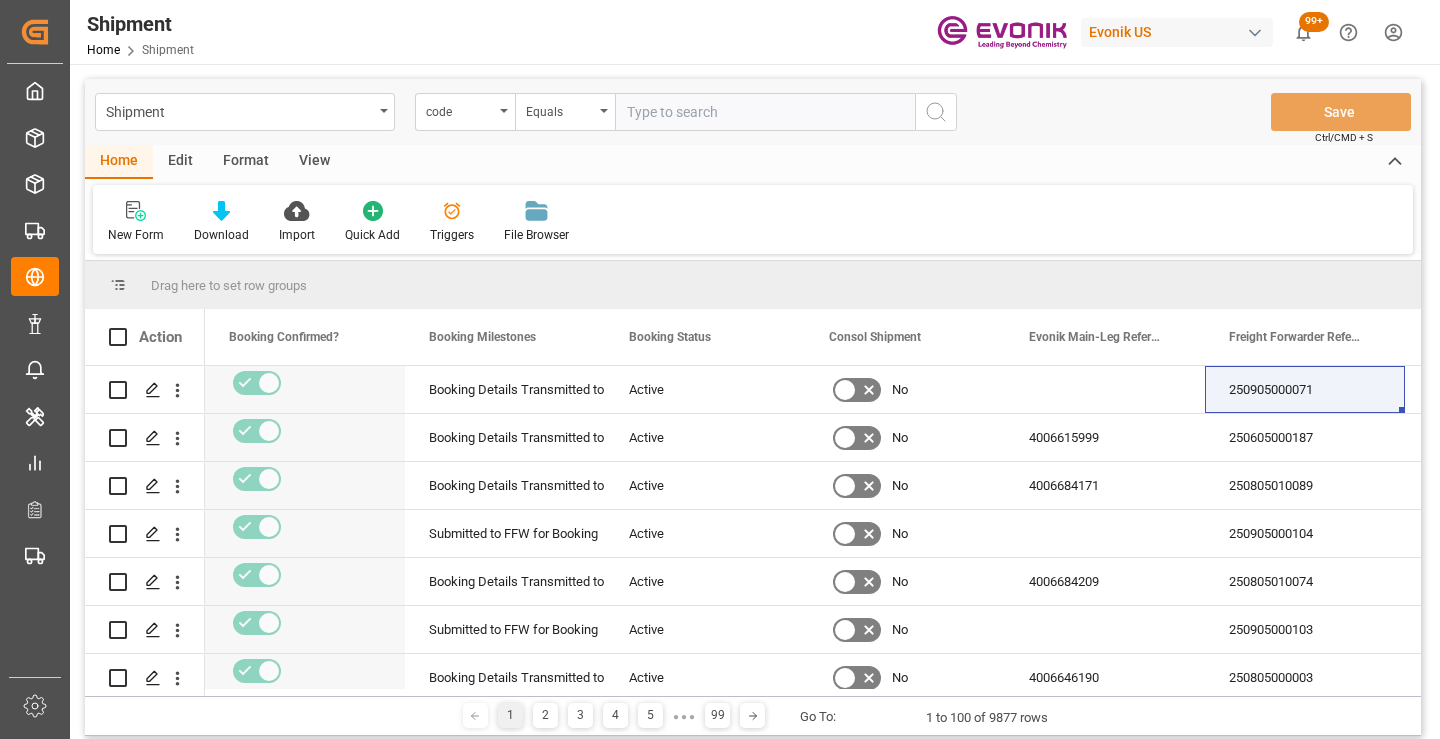 click at bounding box center (765, 112) 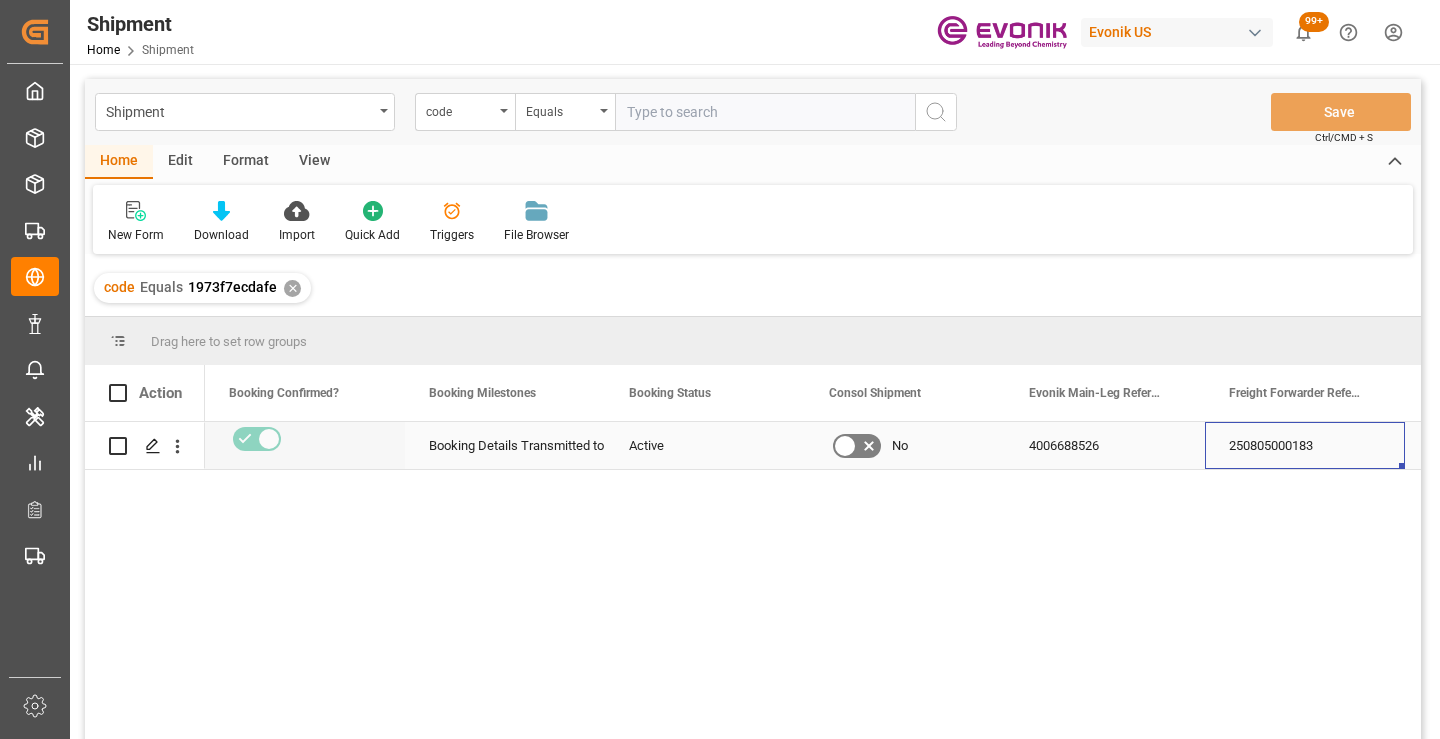 click on "250805000183" at bounding box center (1305, 445) 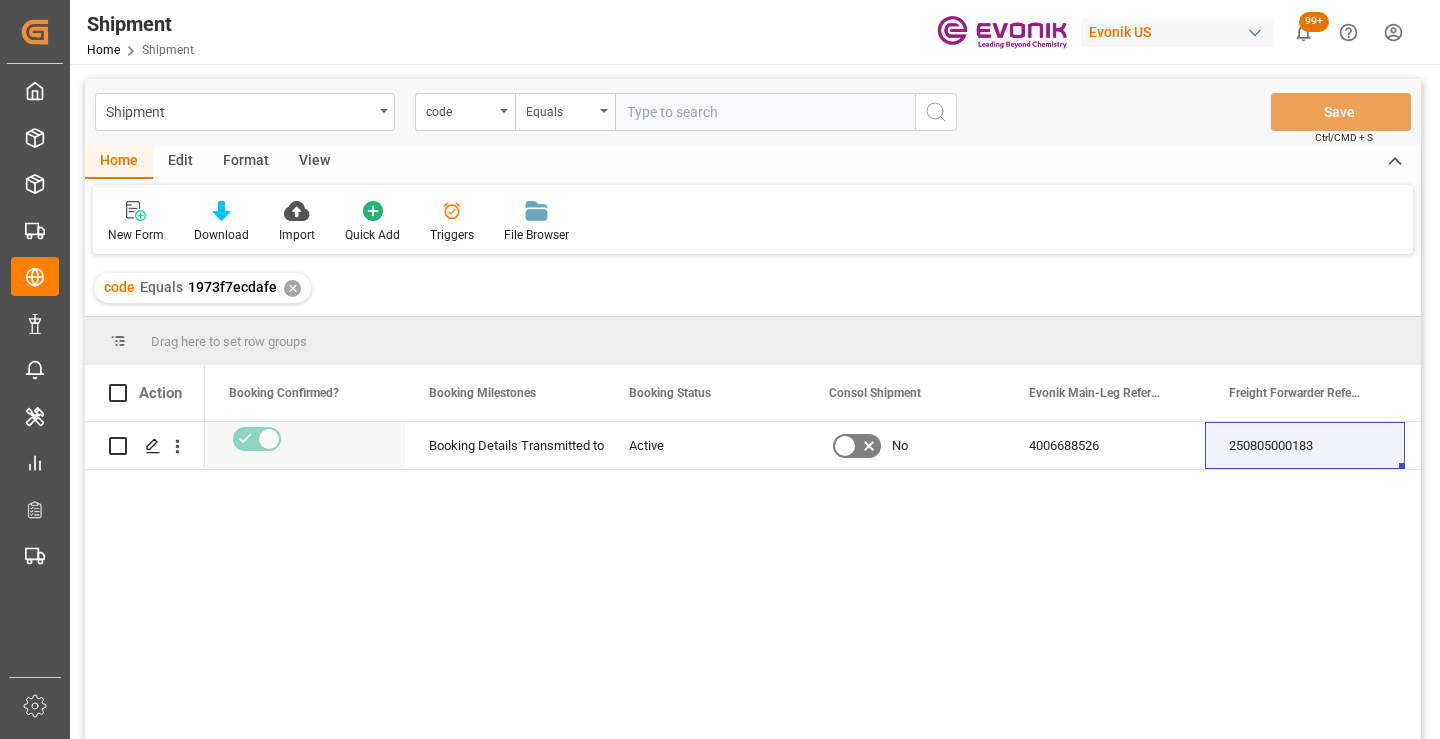 click on "✕" at bounding box center (292, 288) 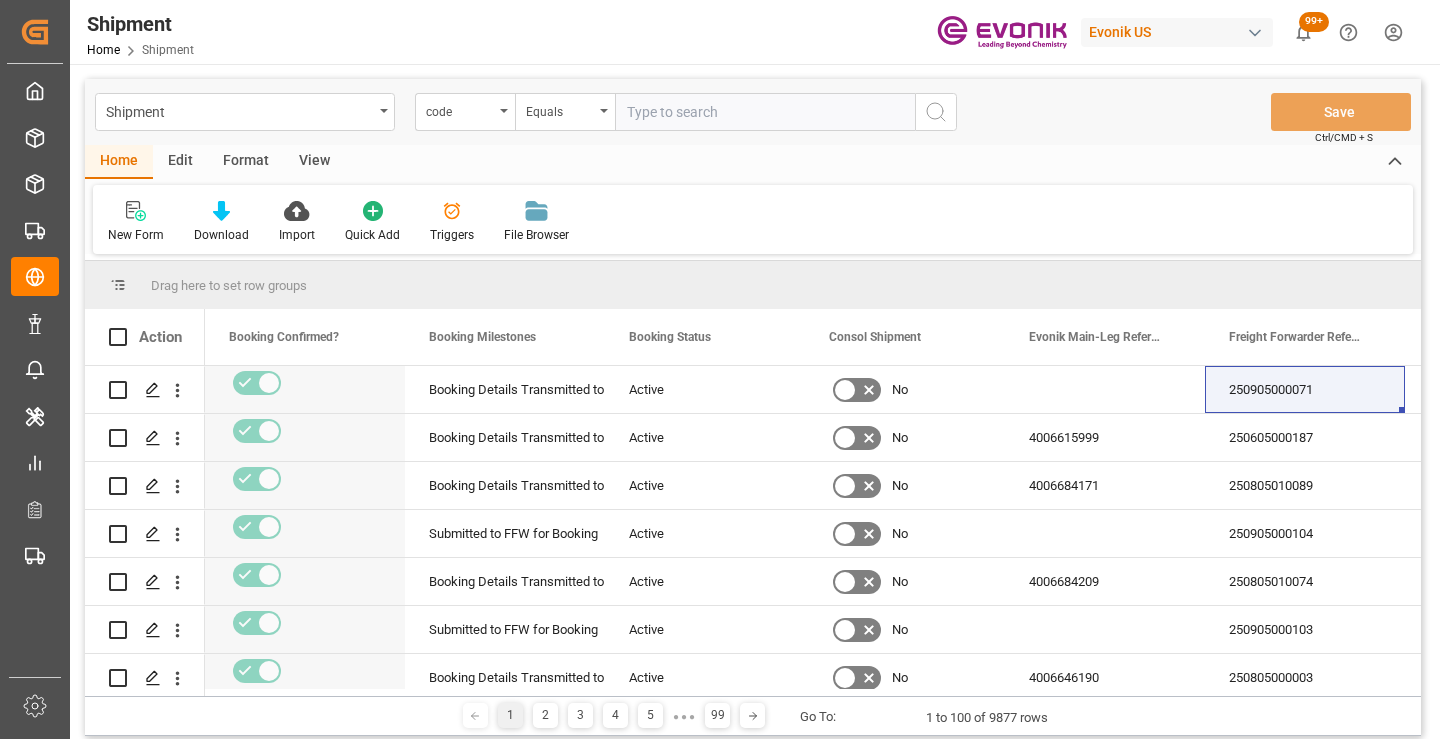 click at bounding box center (765, 112) 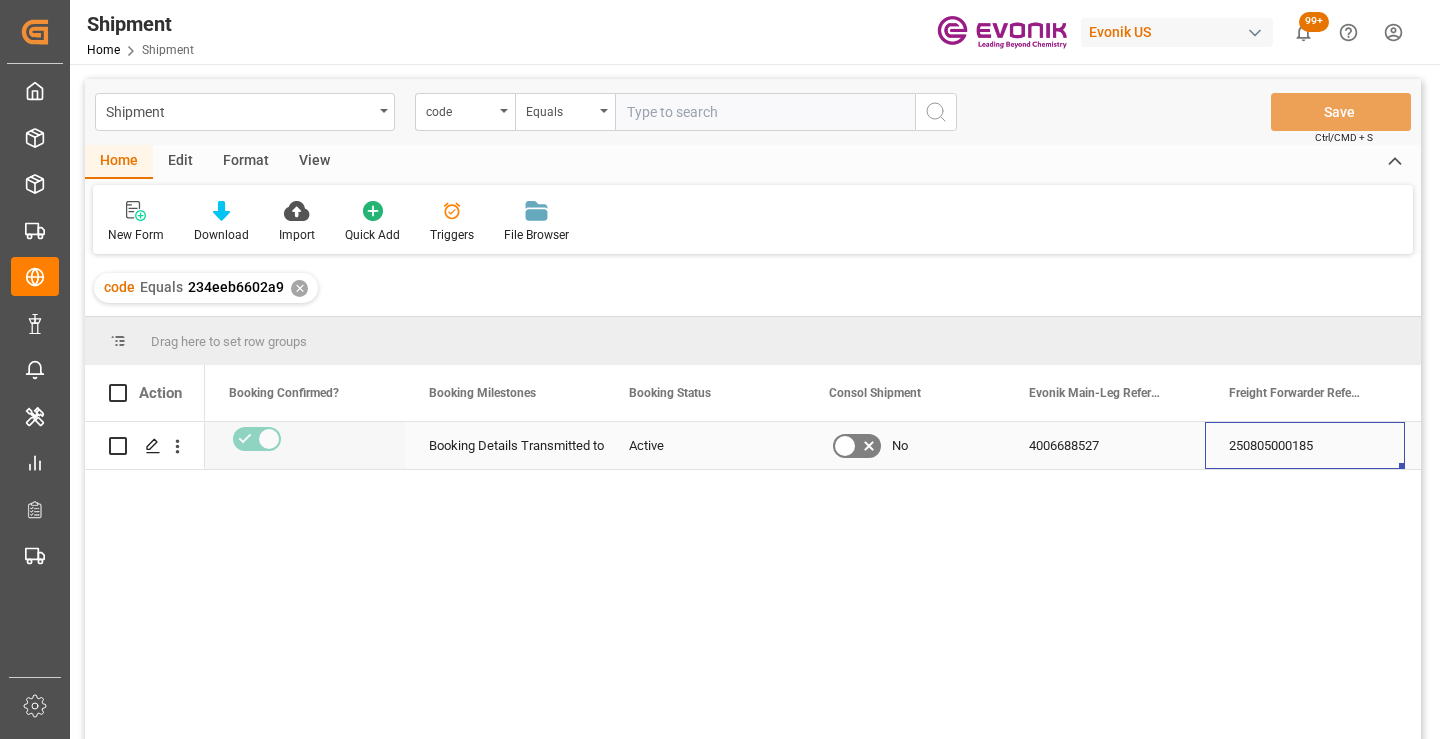 click on "250805000185" at bounding box center (1305, 445) 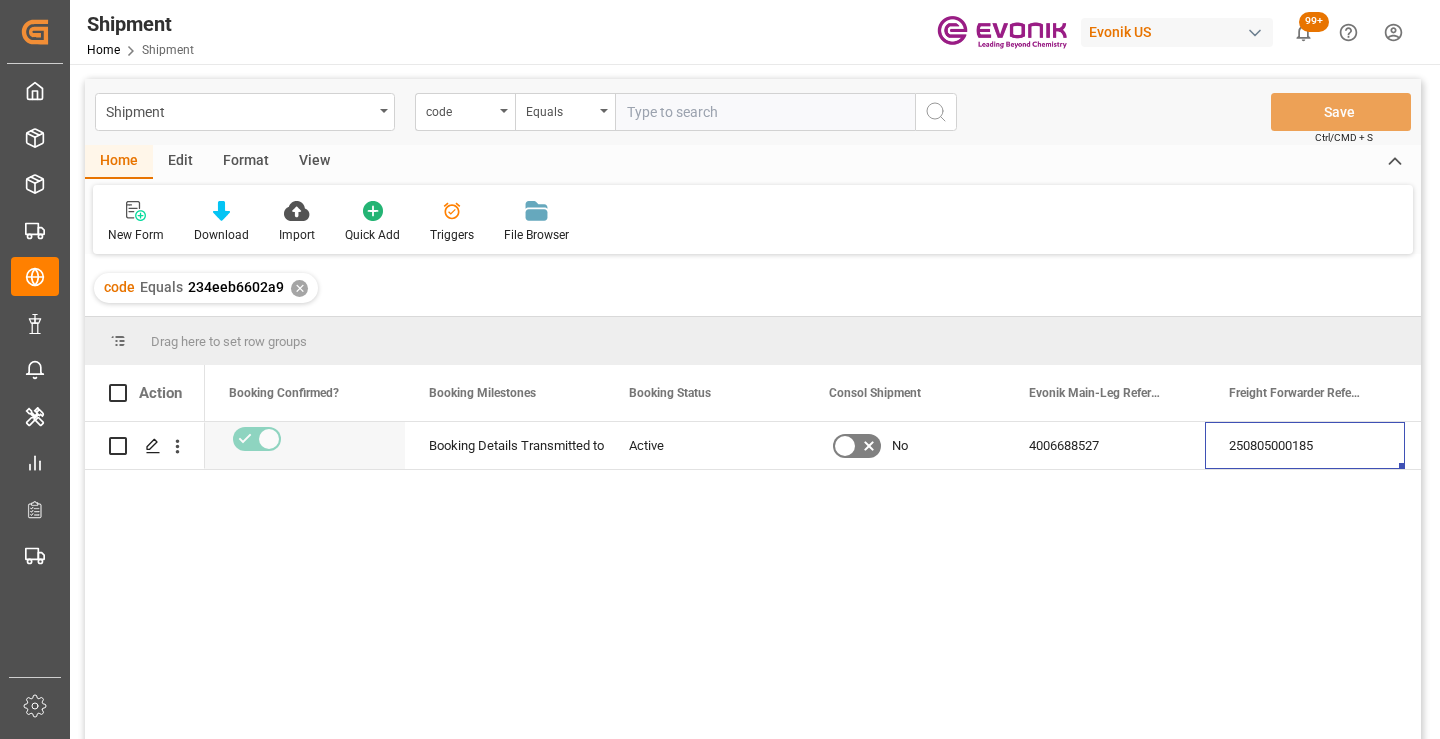 click on "✕" at bounding box center (299, 288) 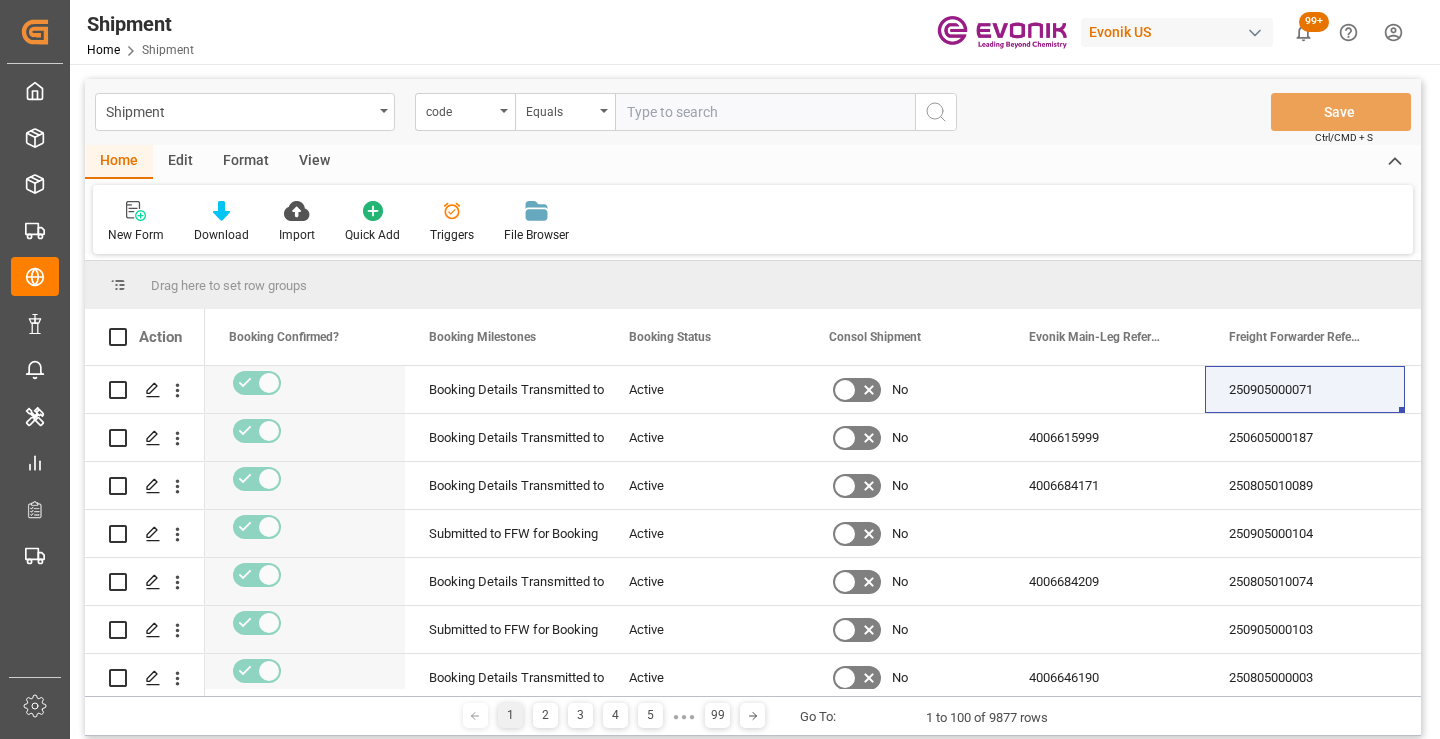 click at bounding box center (765, 112) 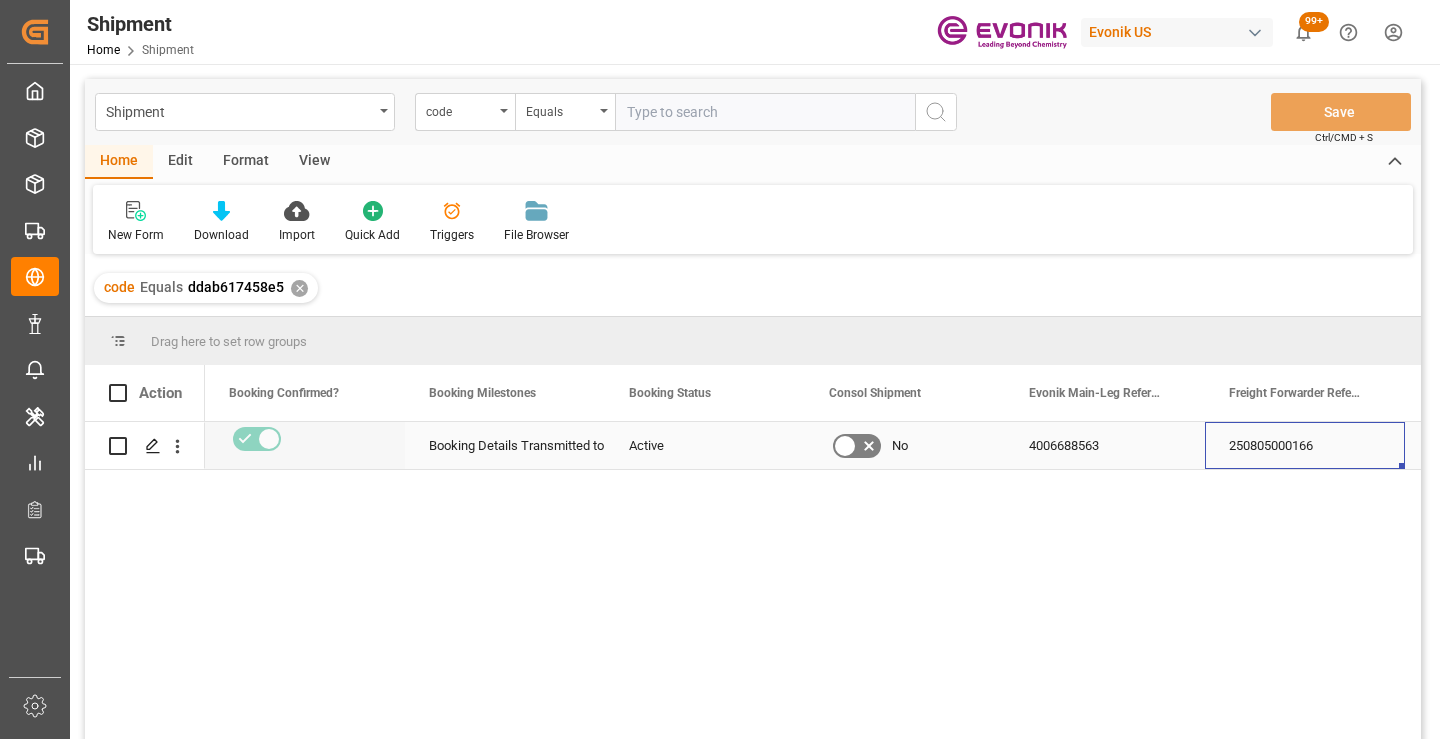 click on "250805000166" at bounding box center (1305, 445) 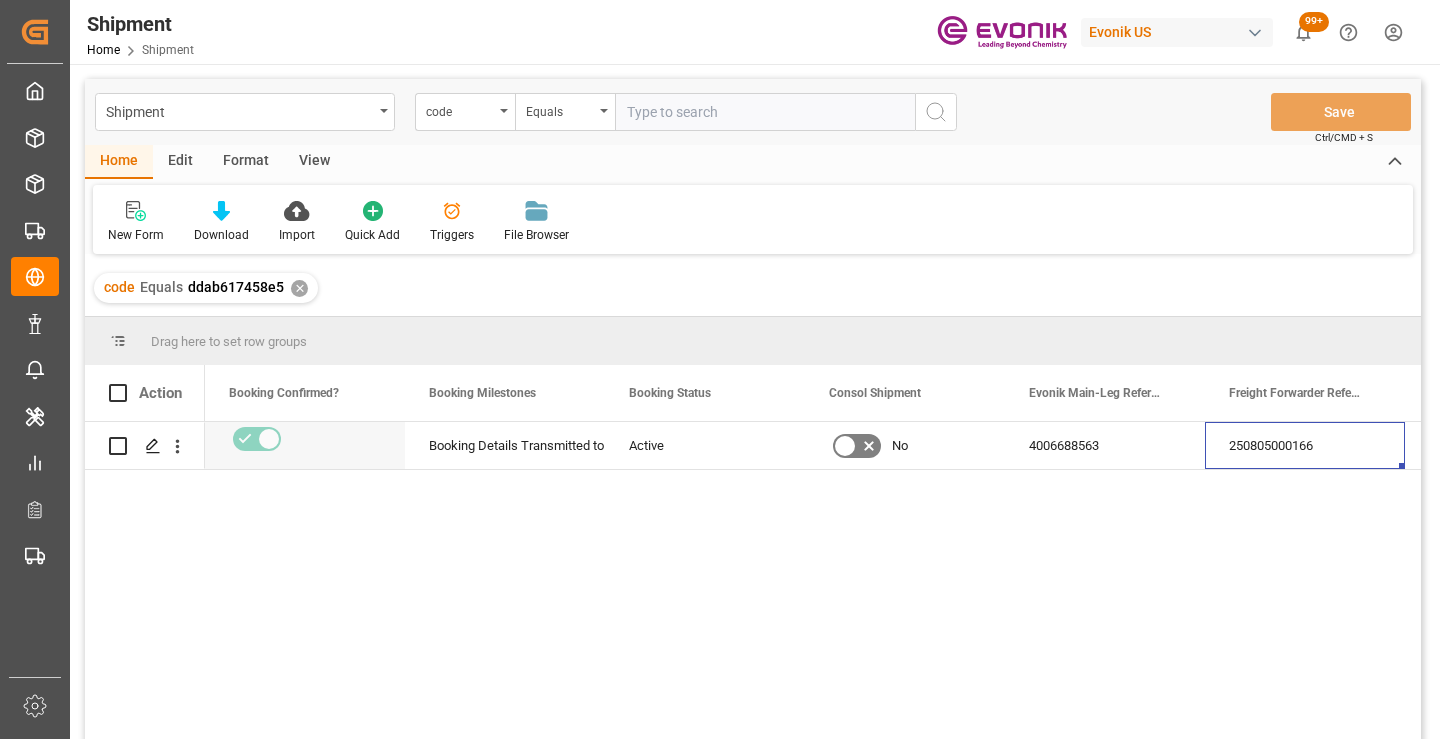 click on "✕" at bounding box center (299, 288) 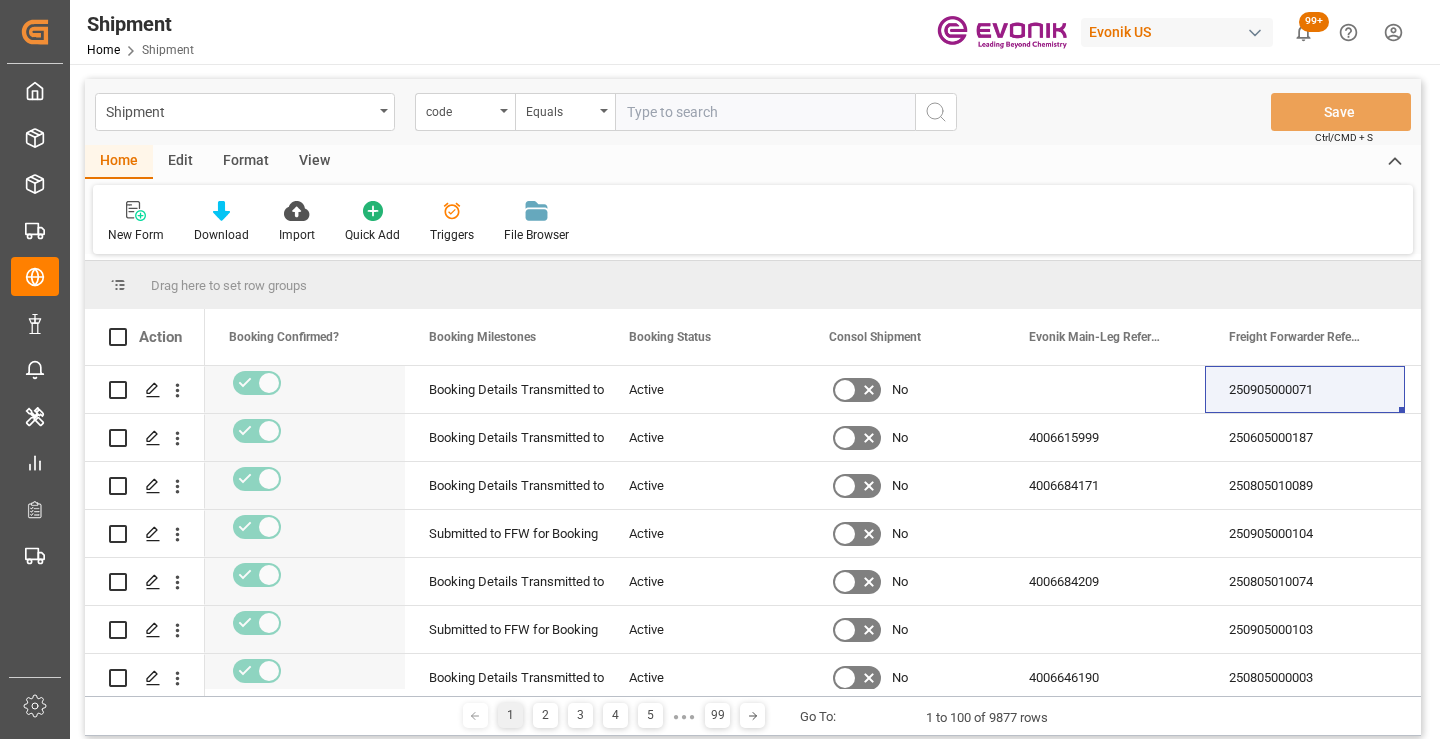 click at bounding box center (765, 112) 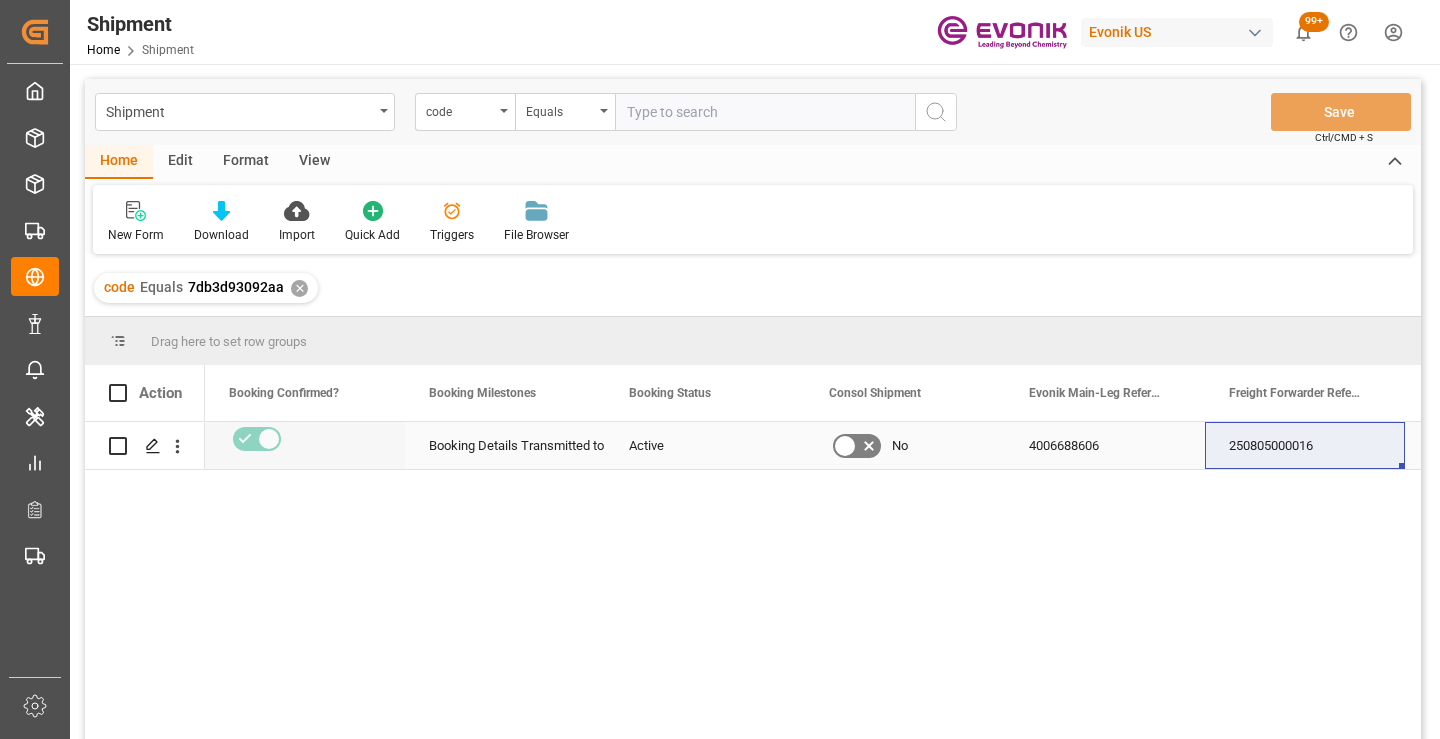 click on "250805000016" at bounding box center (1305, 445) 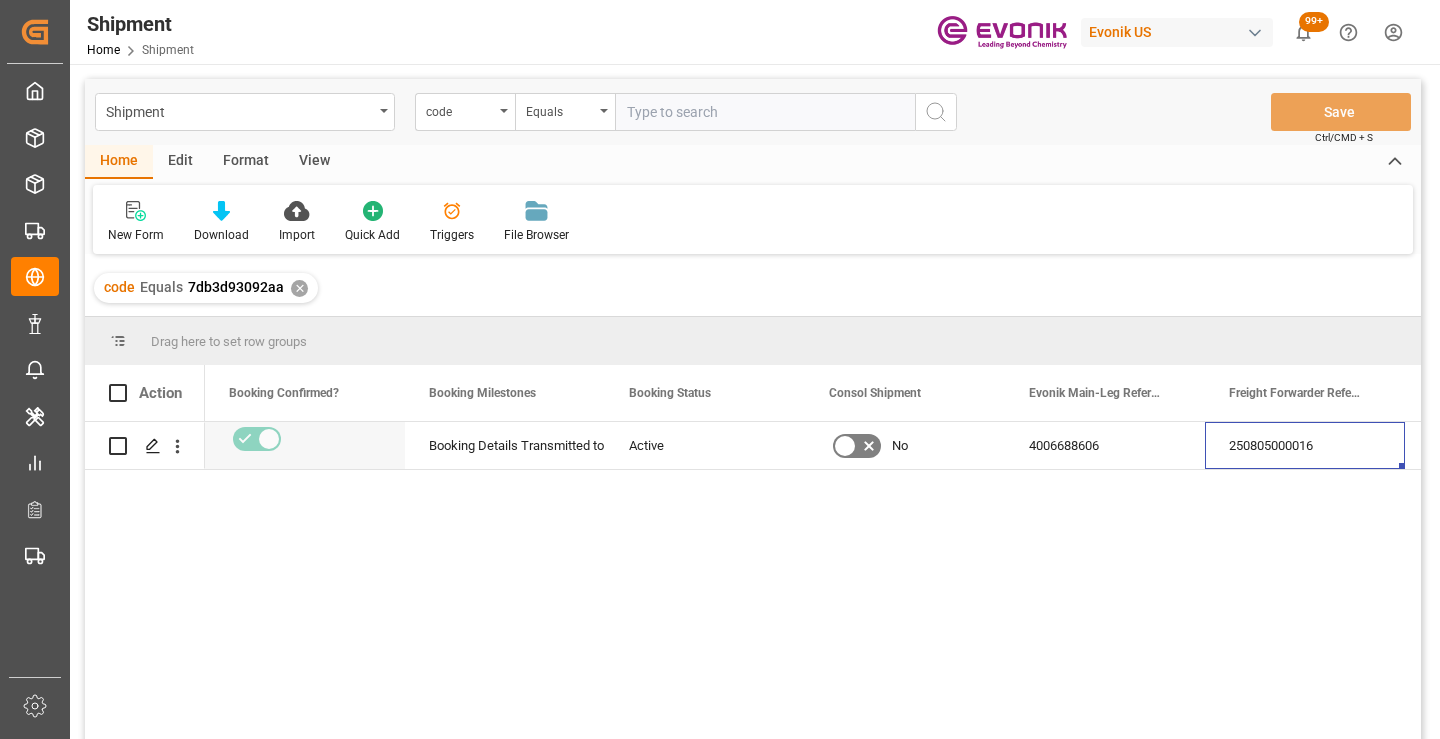 click on "code Equals 7db3d93092aa ✕" at bounding box center [753, 288] 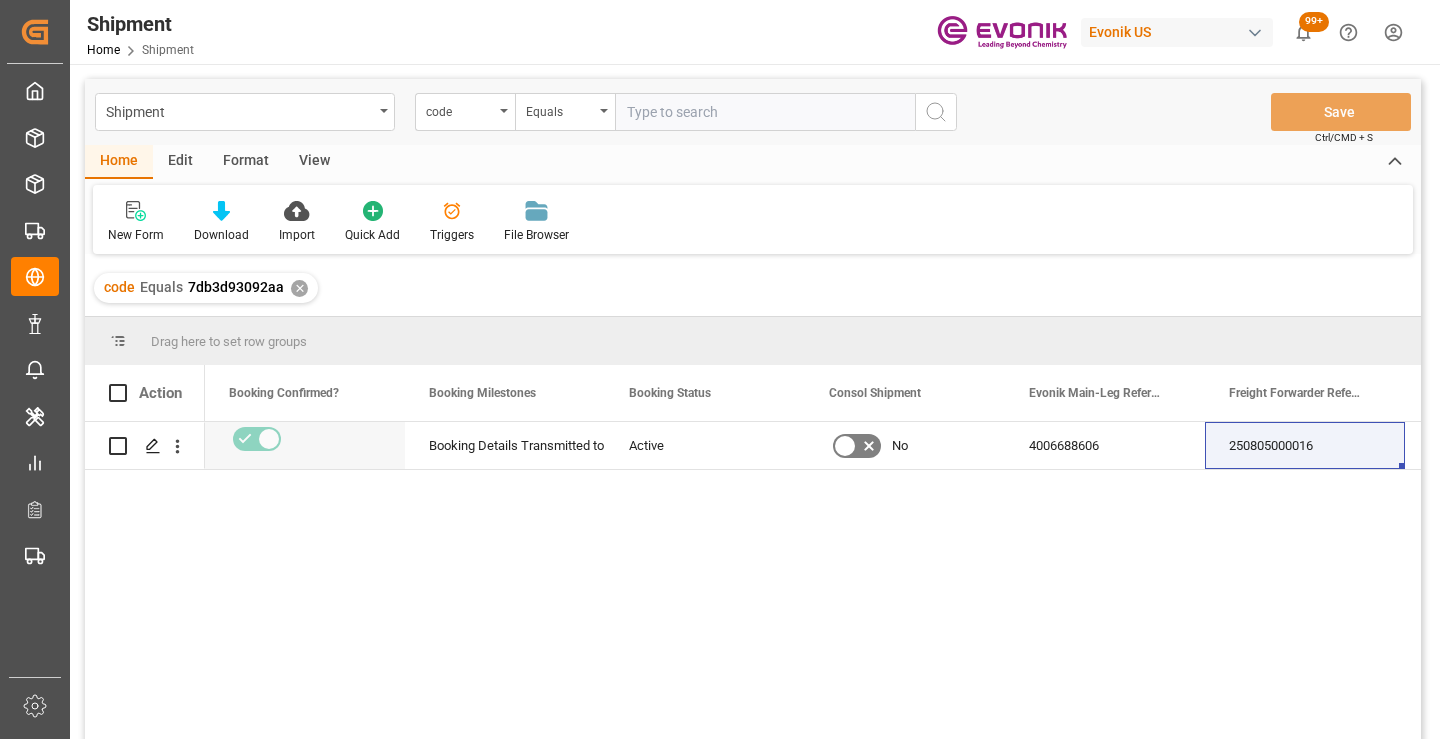 click on "✕" at bounding box center [299, 288] 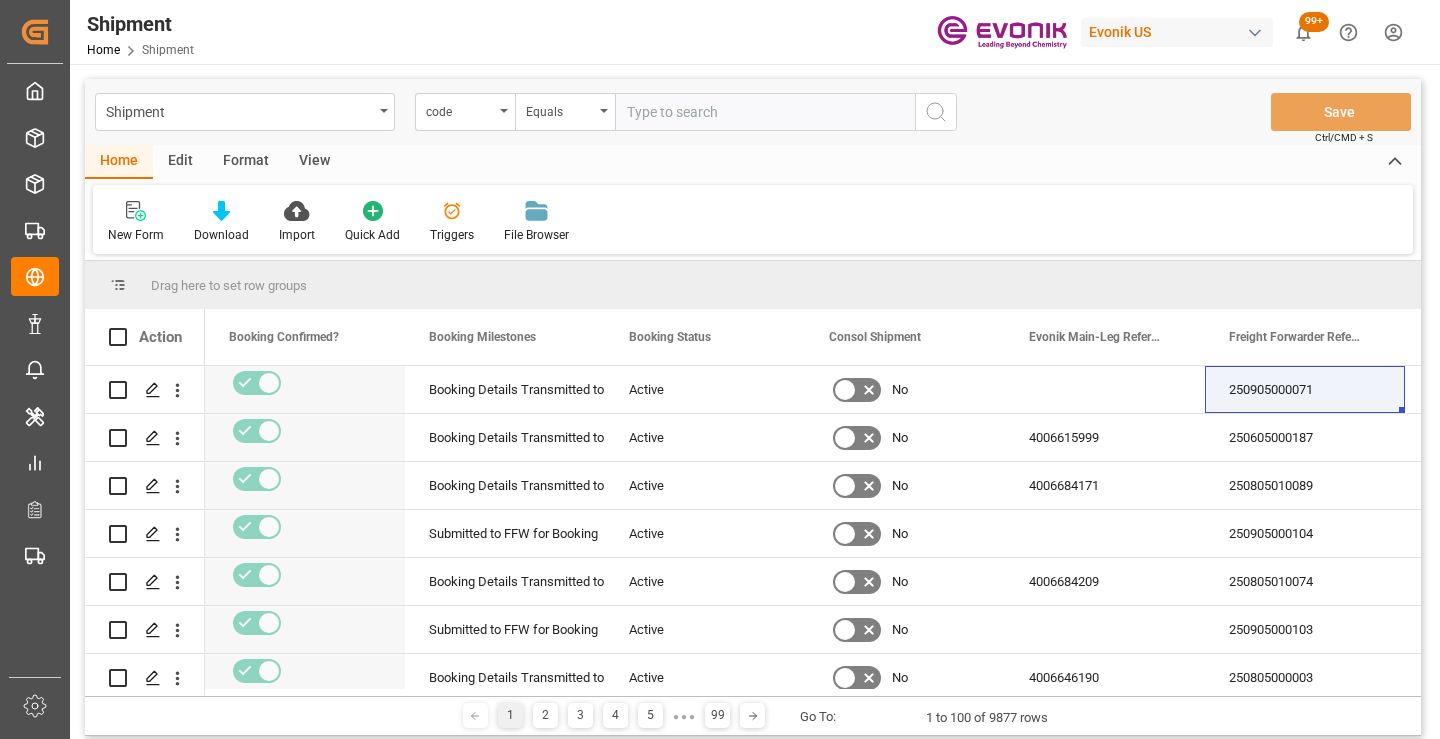 click at bounding box center (765, 112) 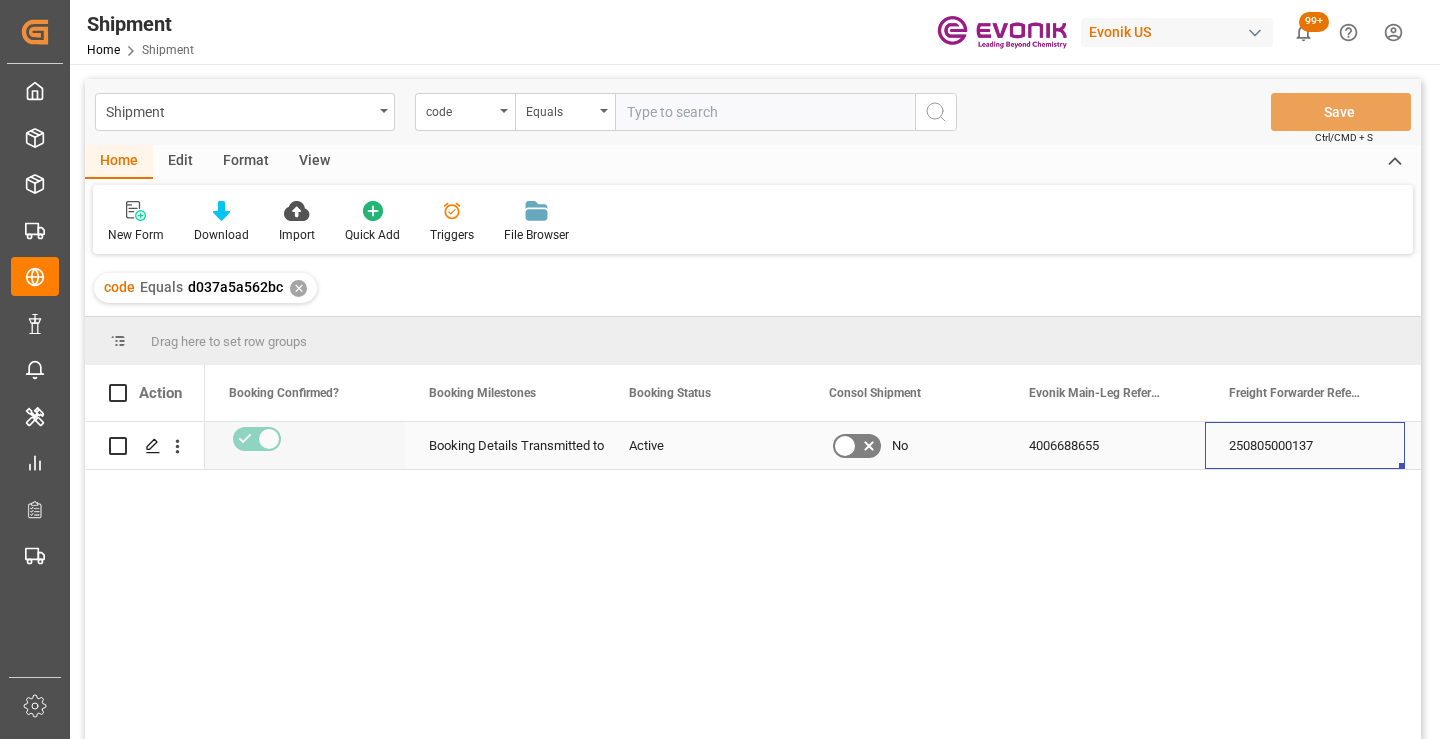 click on "250805000137" at bounding box center (1305, 445) 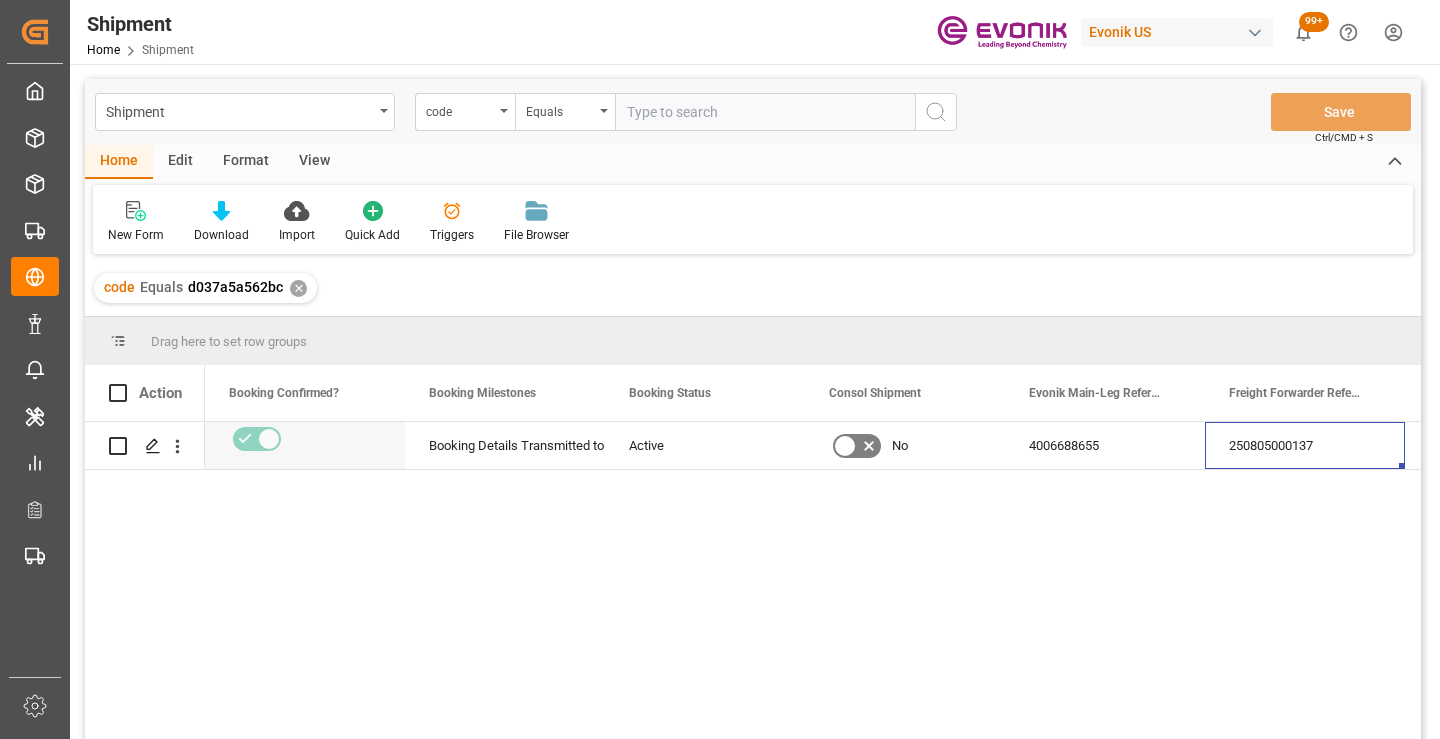 click on "✕" at bounding box center (298, 288) 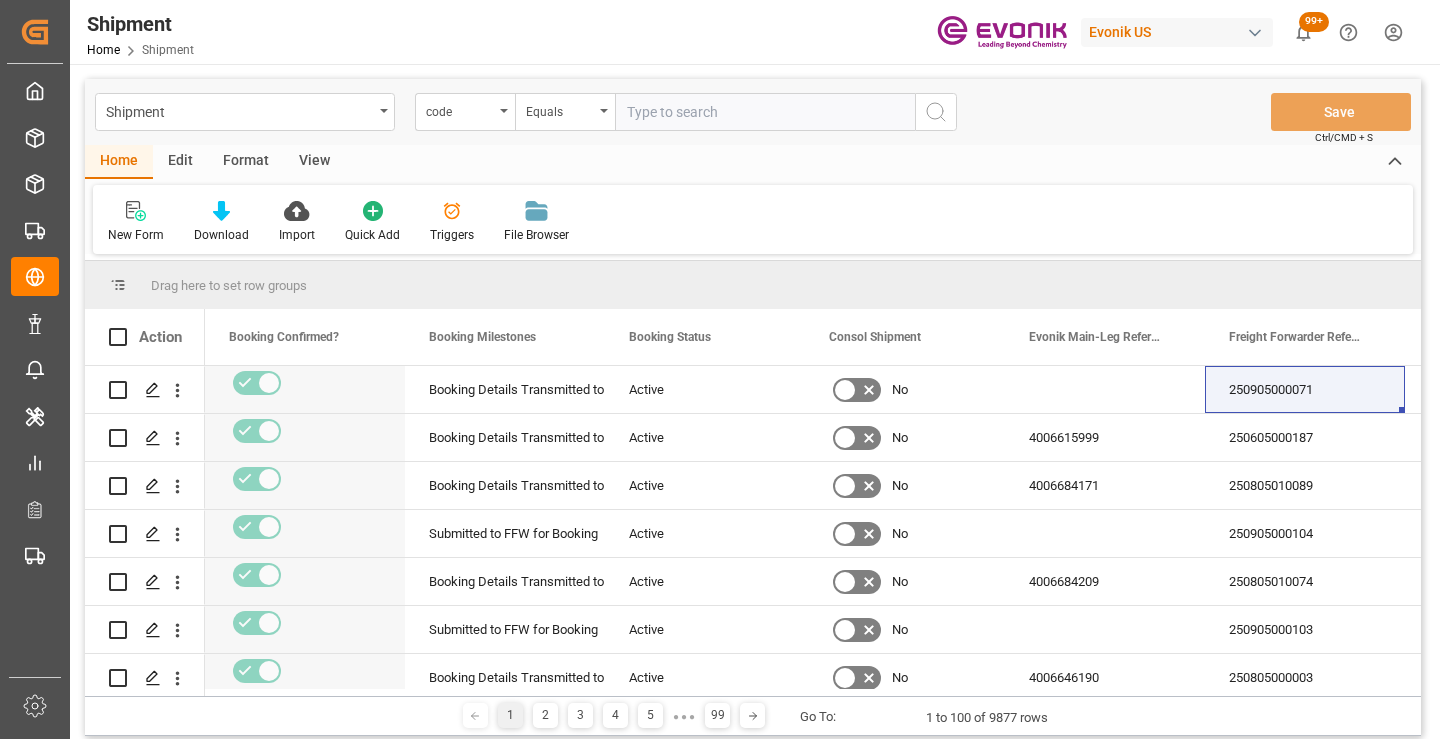 click at bounding box center (765, 112) 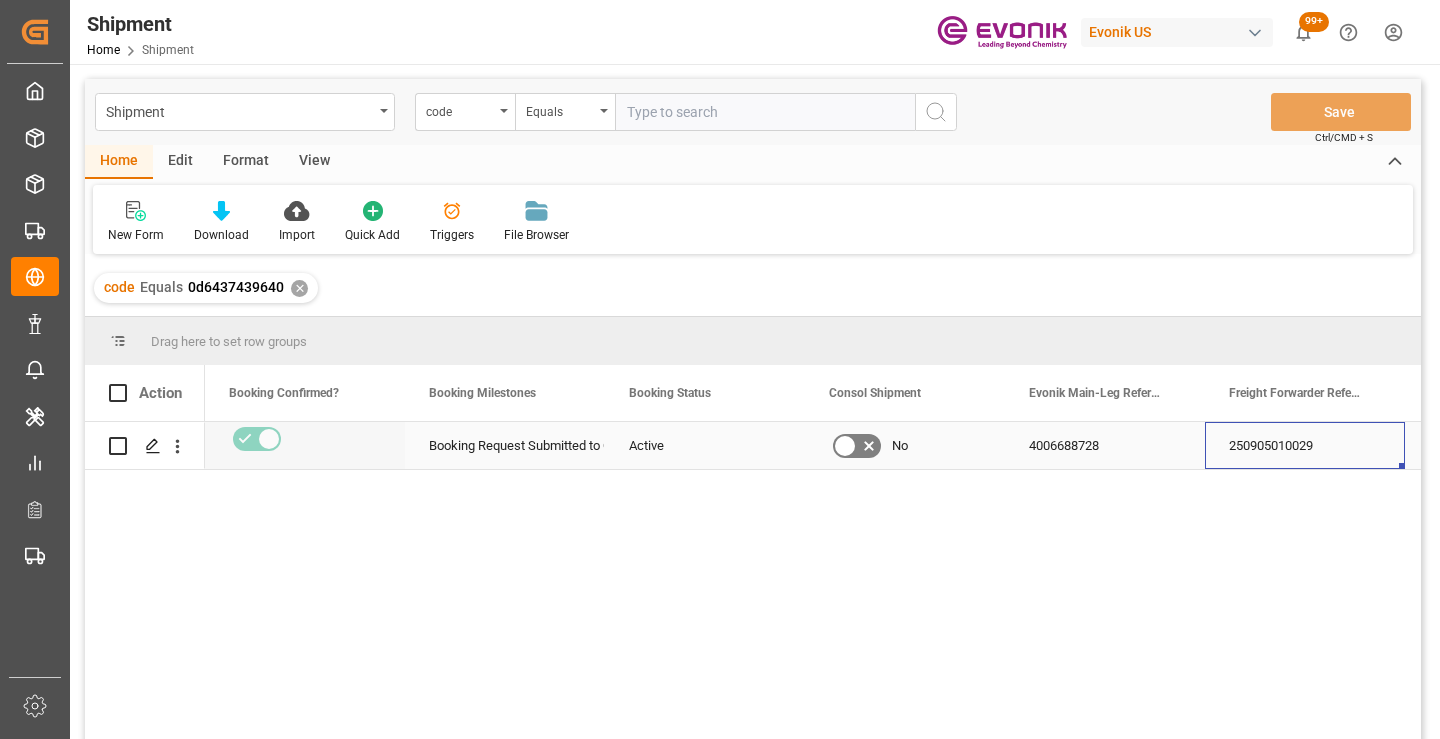 click on "250905010029" at bounding box center (1305, 445) 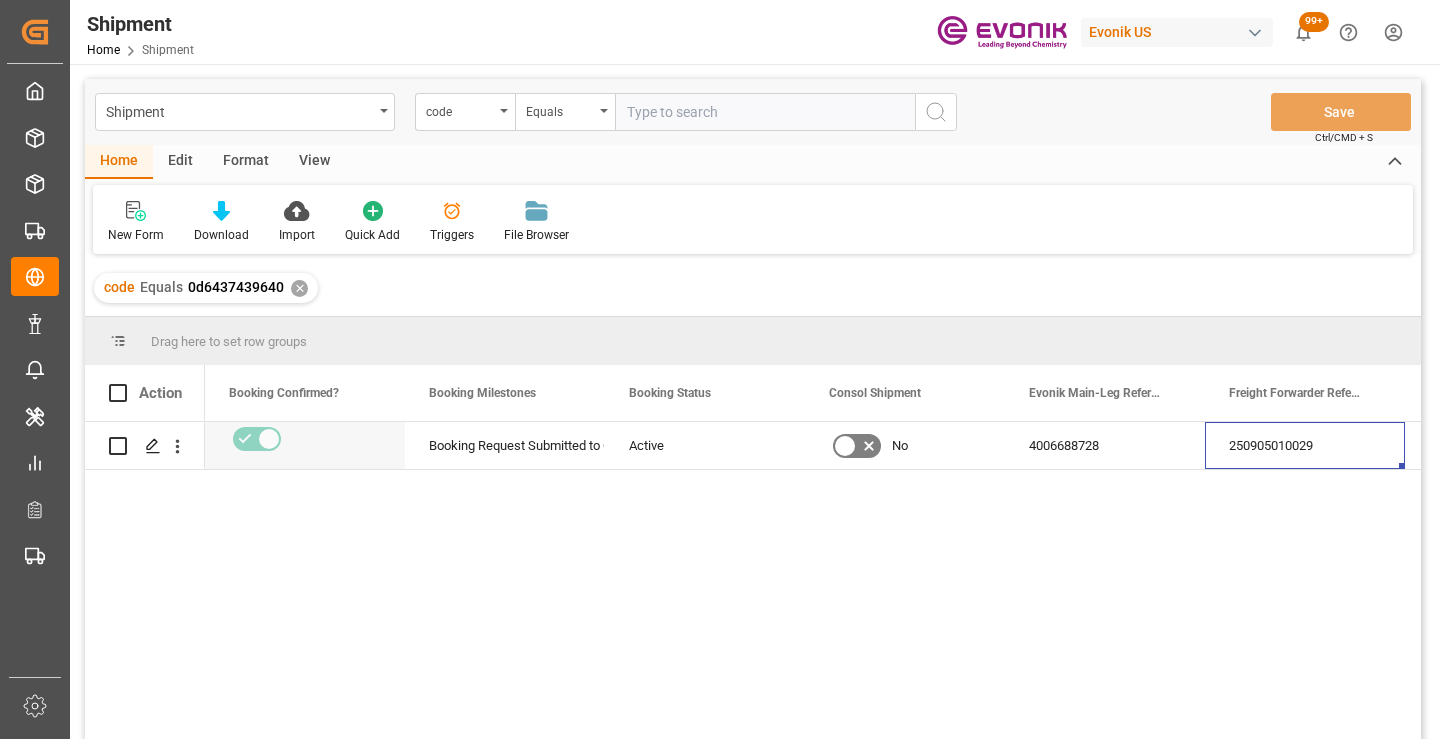 click on "✕" at bounding box center [299, 288] 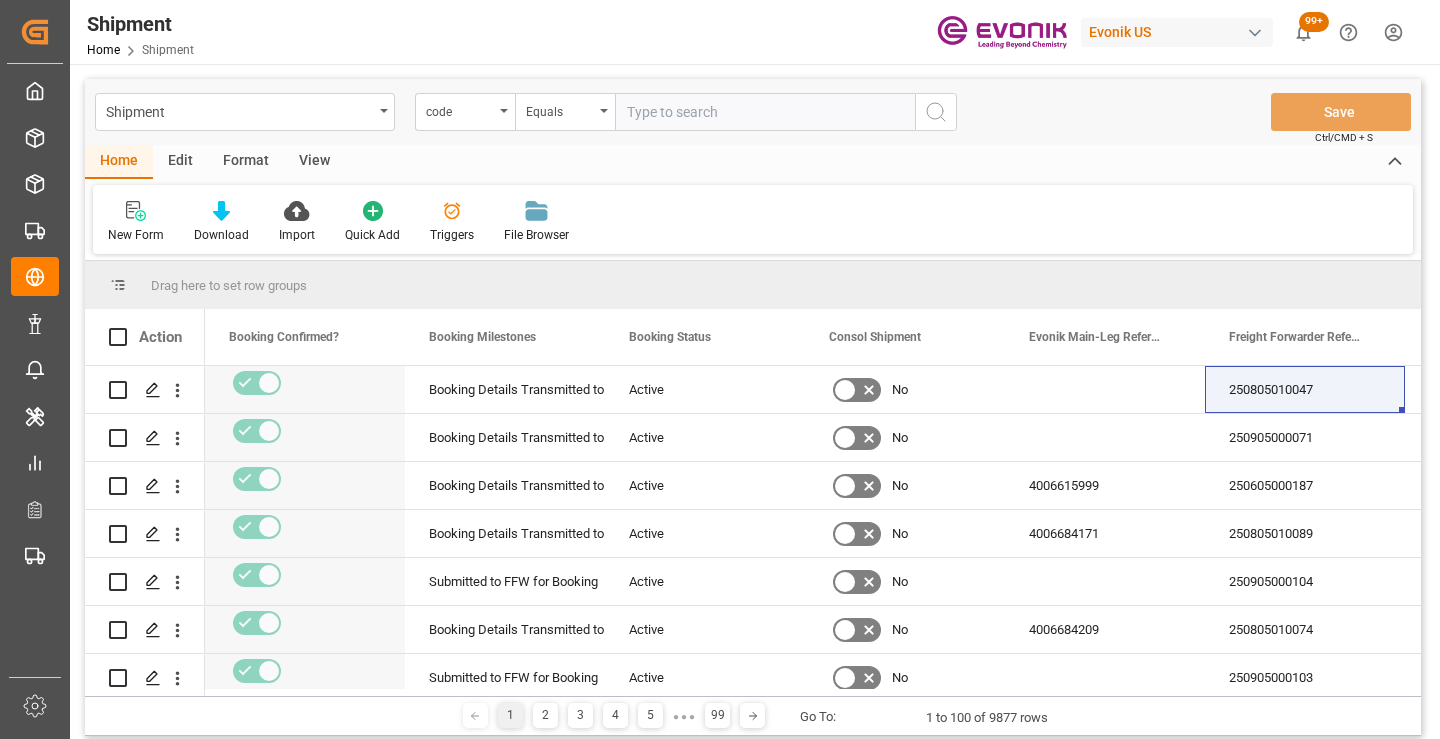 click at bounding box center (765, 112) 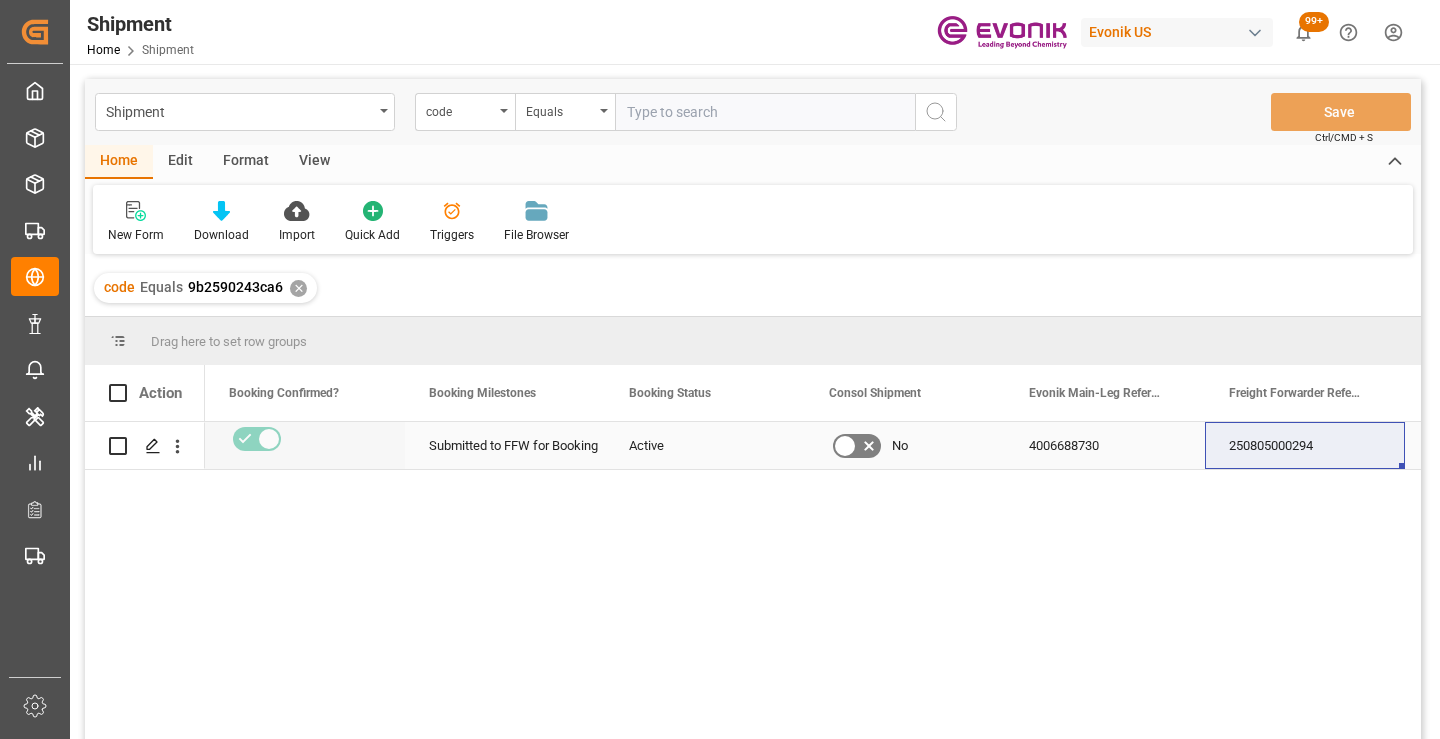 click on "250805000294" at bounding box center (1305, 445) 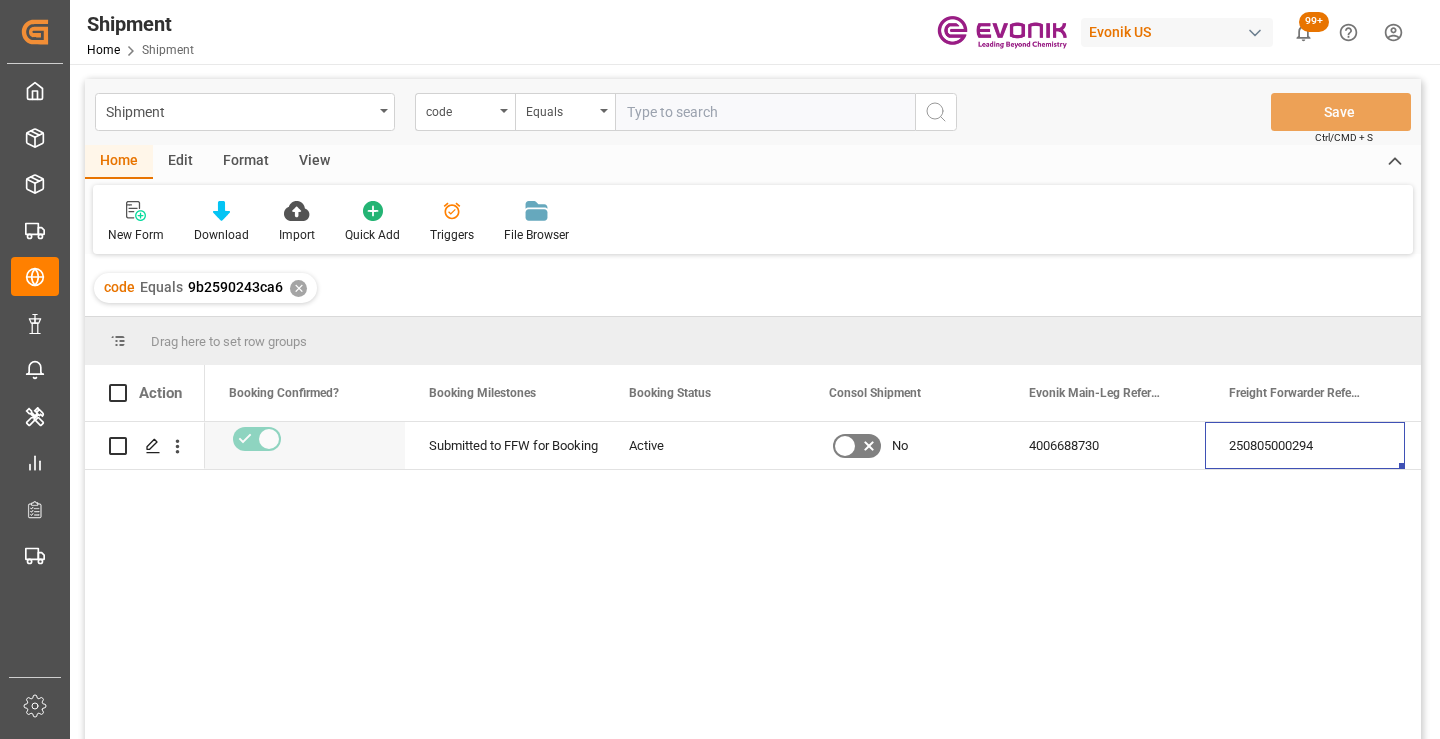 click on "✕" at bounding box center (298, 288) 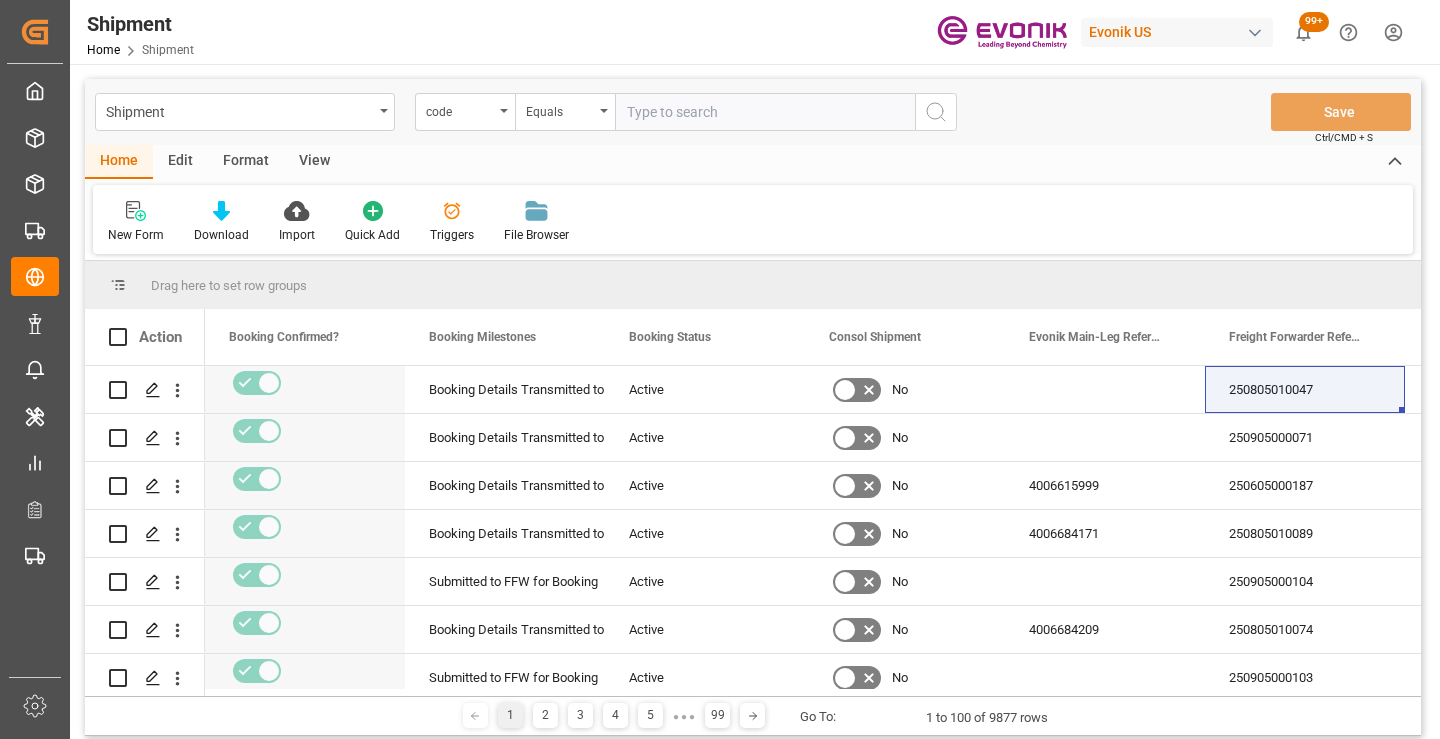 click at bounding box center [765, 112] 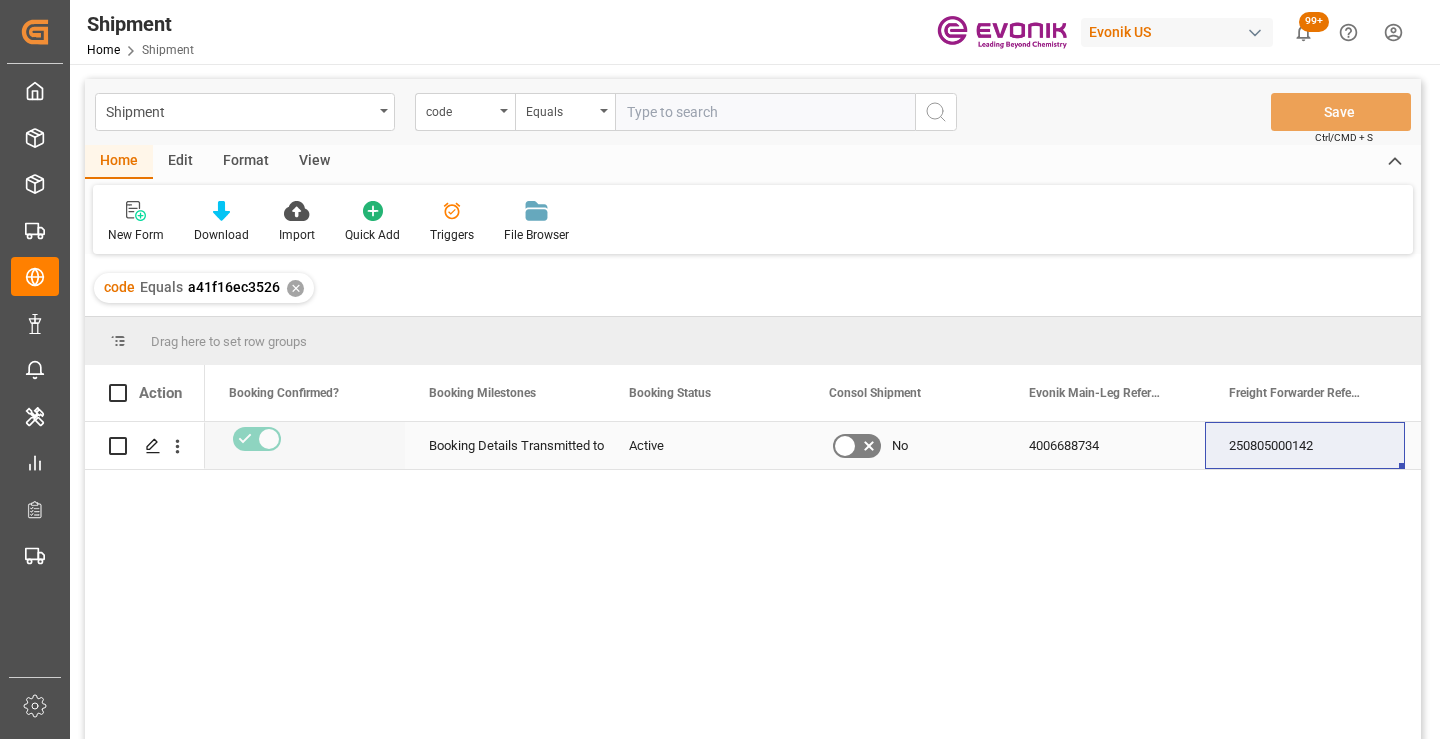 click on "250805000142" at bounding box center [1305, 445] 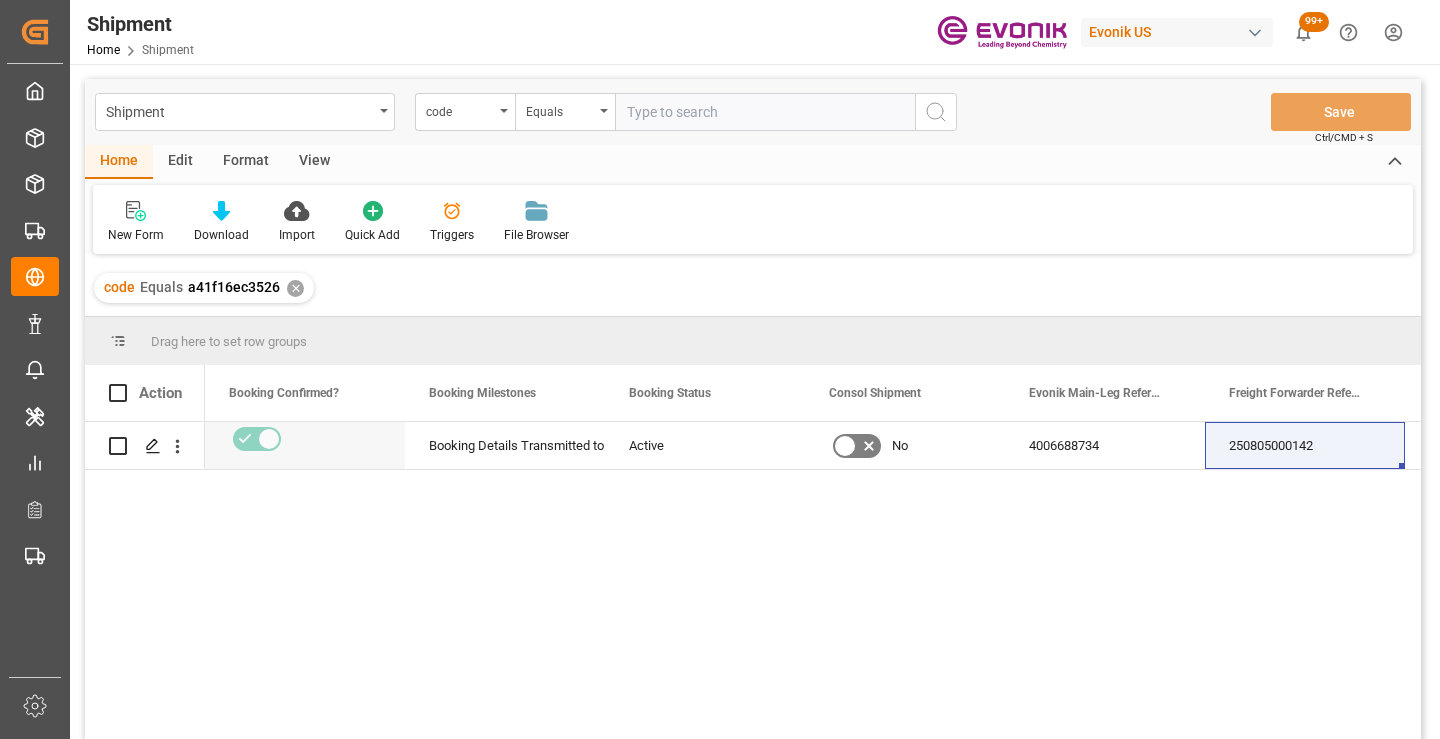 click on "✕" at bounding box center (295, 288) 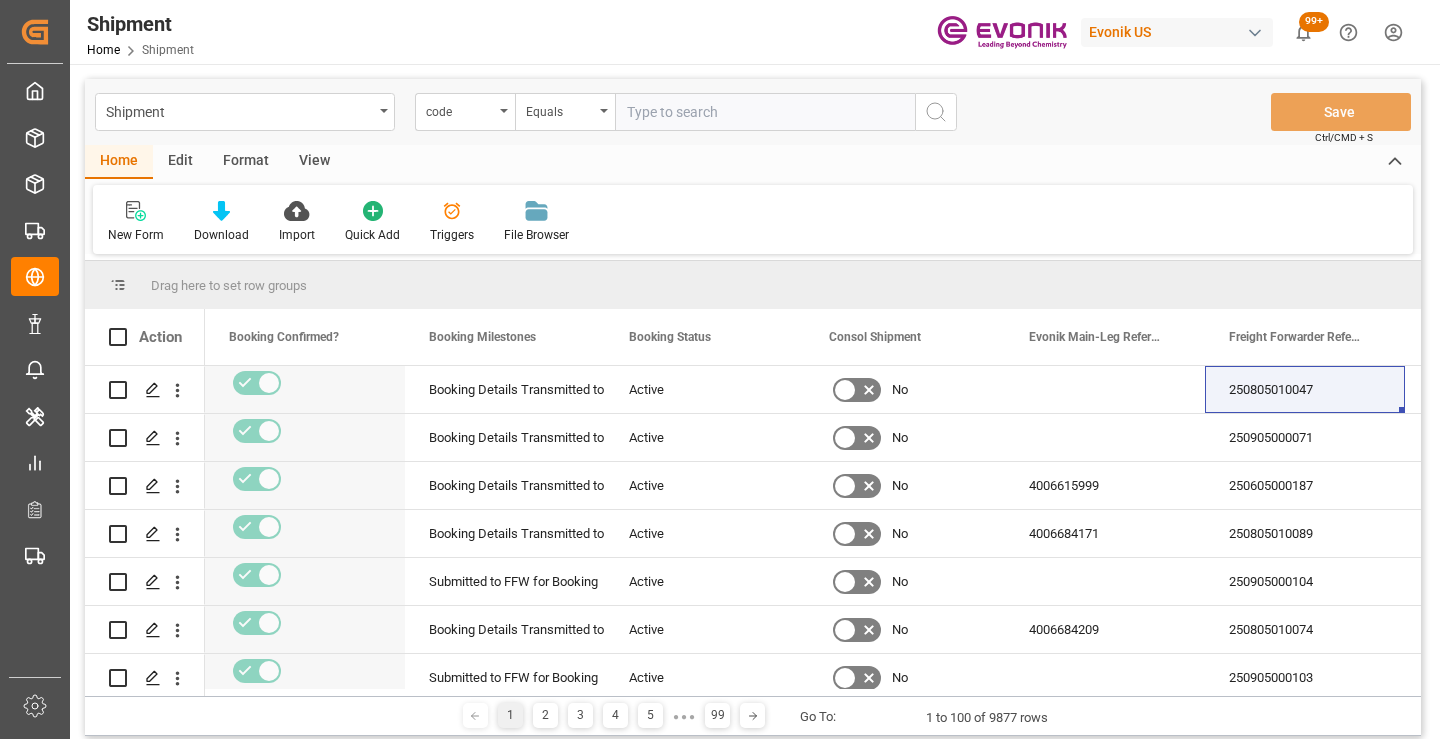 click at bounding box center (765, 112) 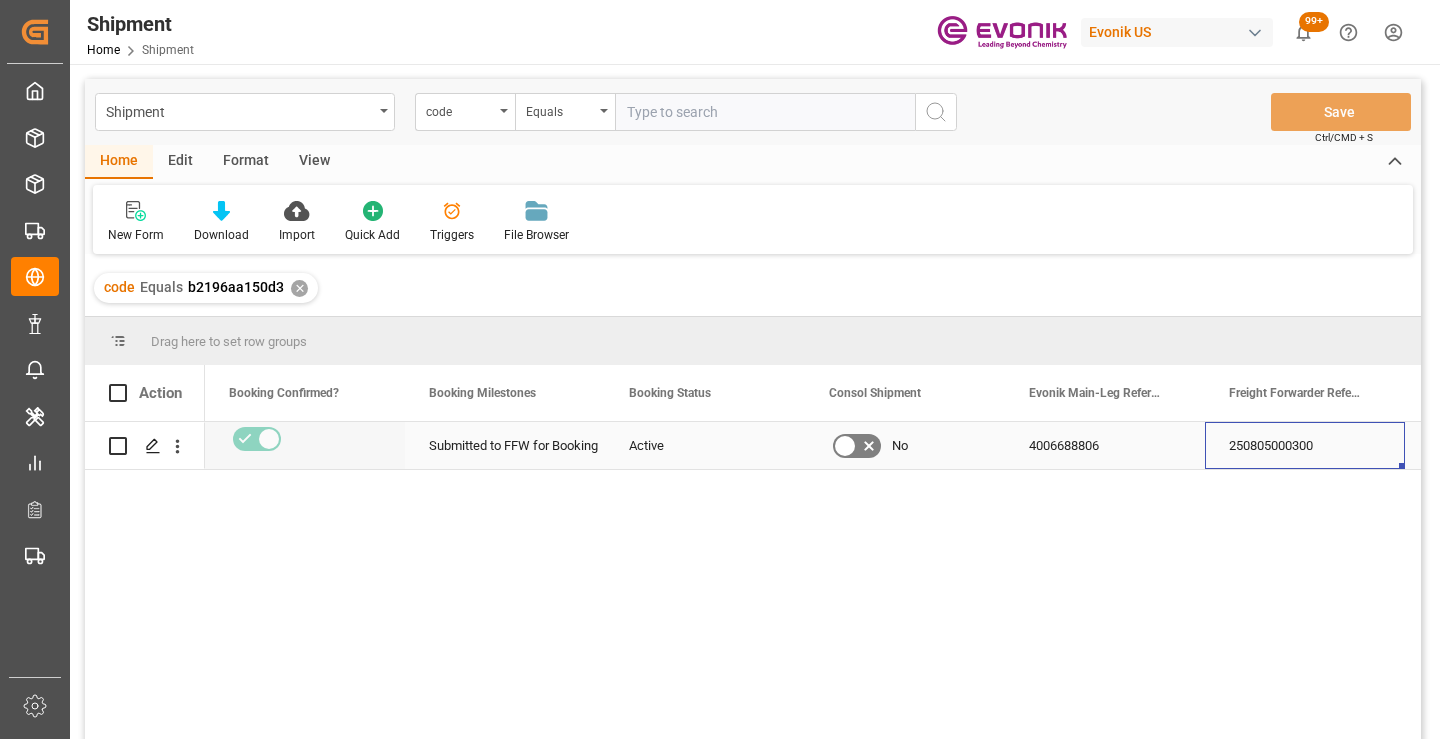 click on "250805000300" at bounding box center [1305, 445] 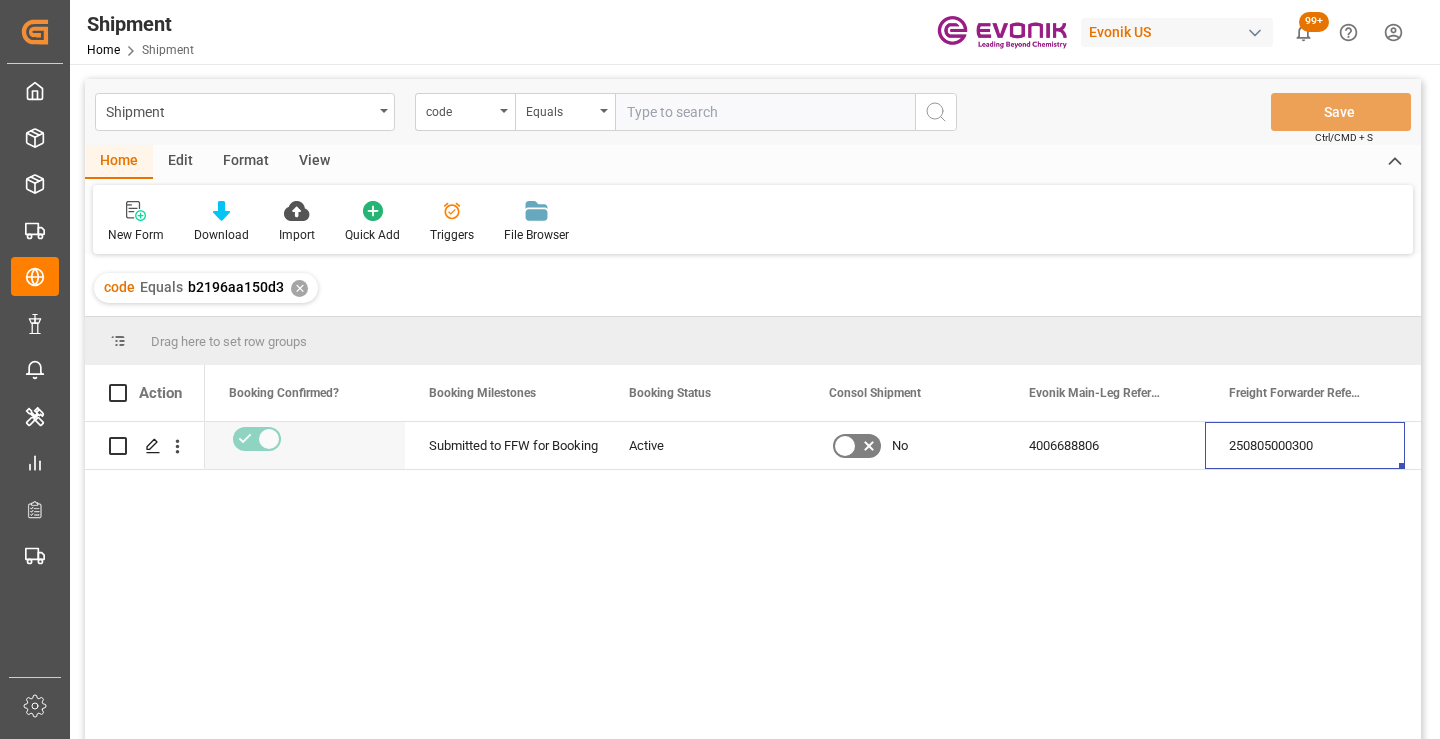 click on "✕" at bounding box center (299, 288) 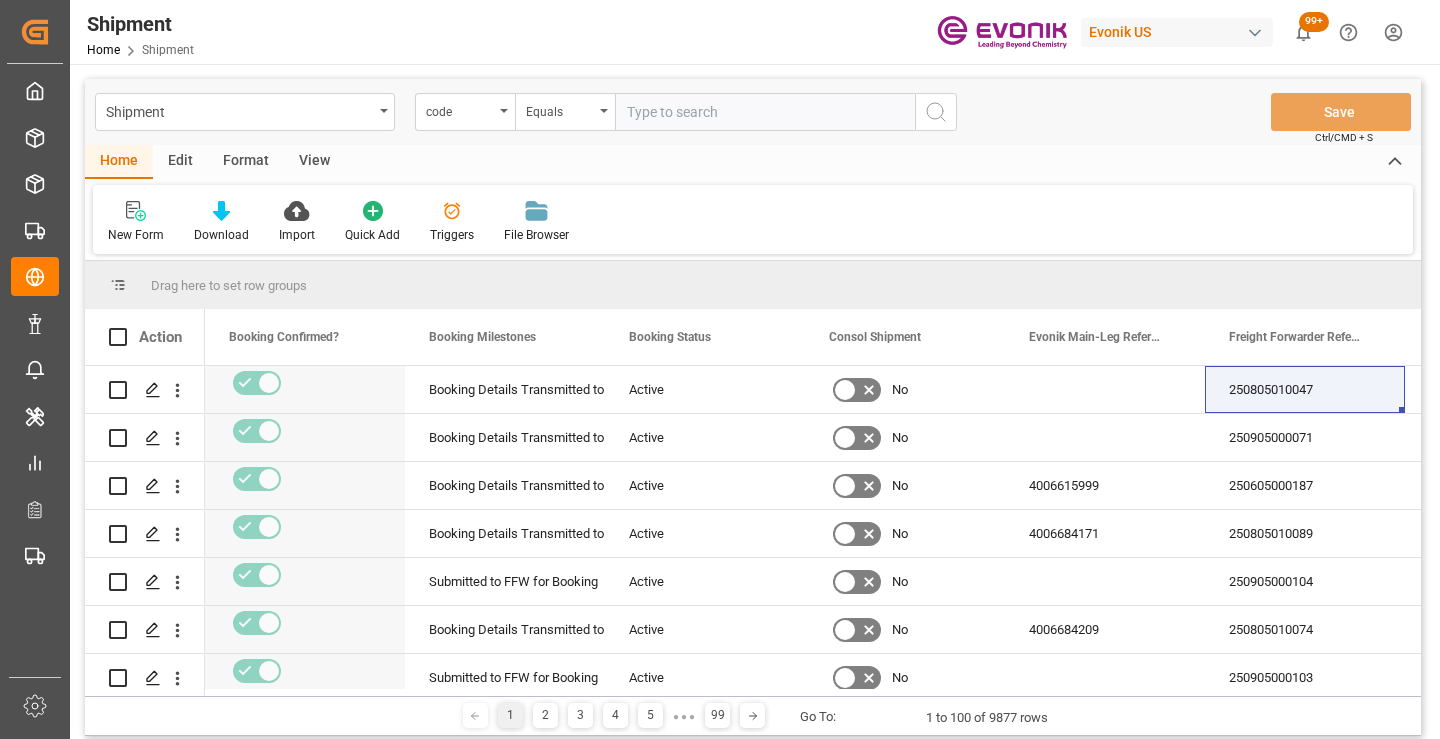 click at bounding box center (765, 112) 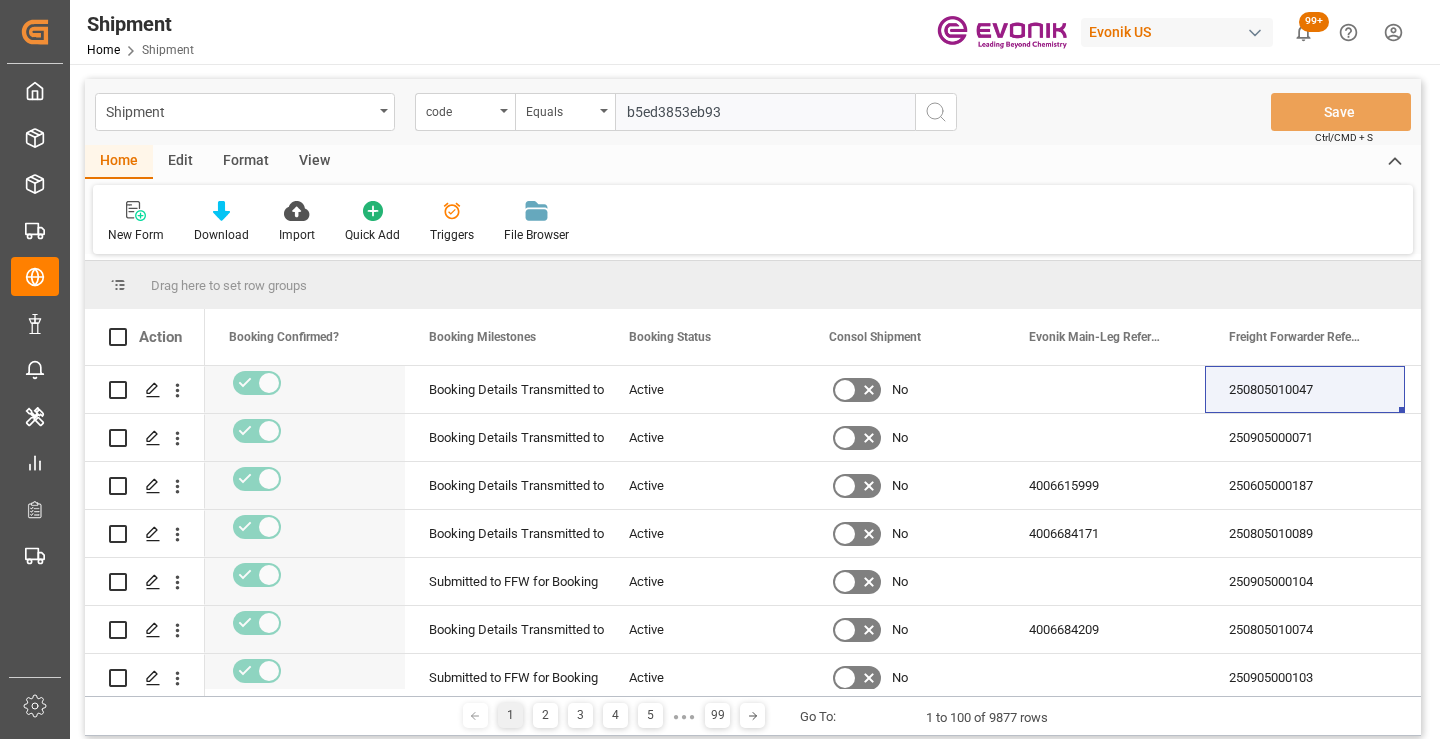 type 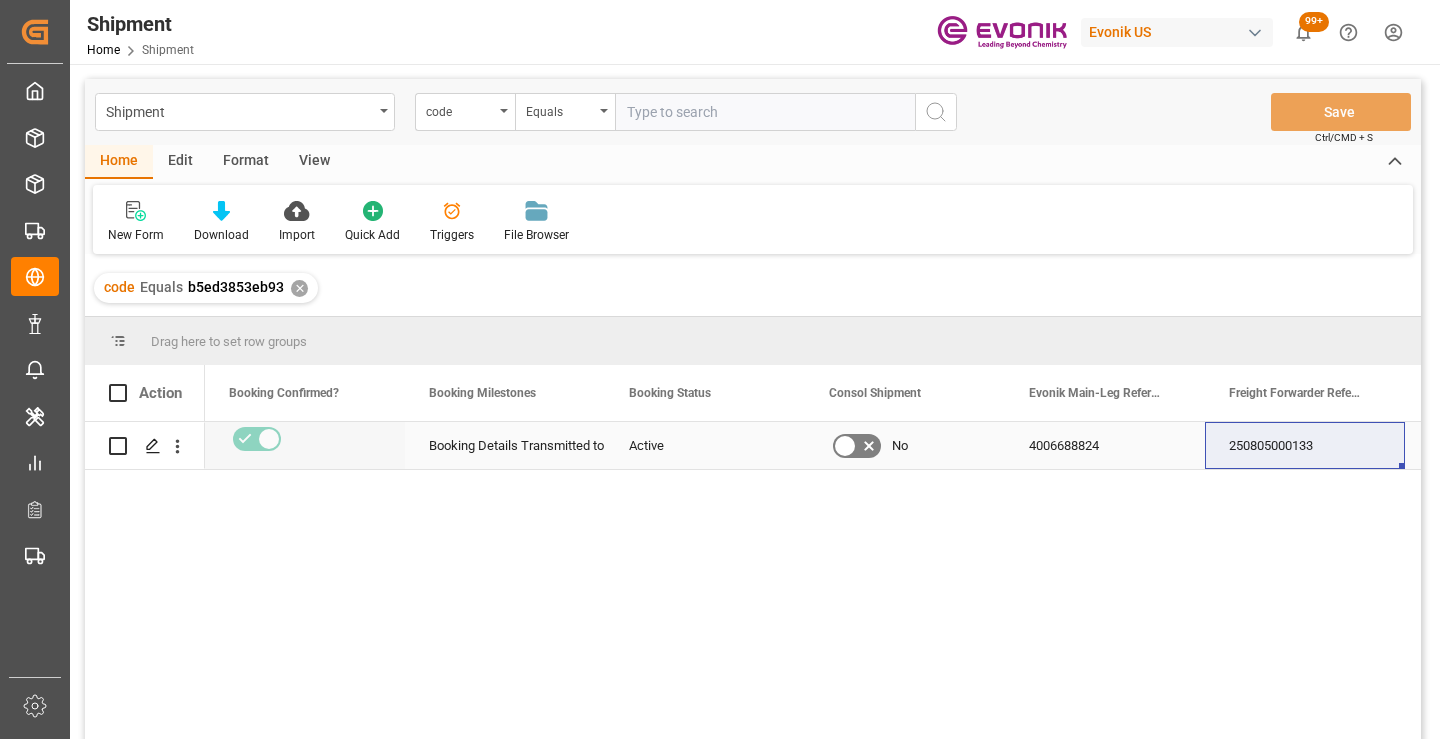 click on "250805000133" at bounding box center (1305, 445) 